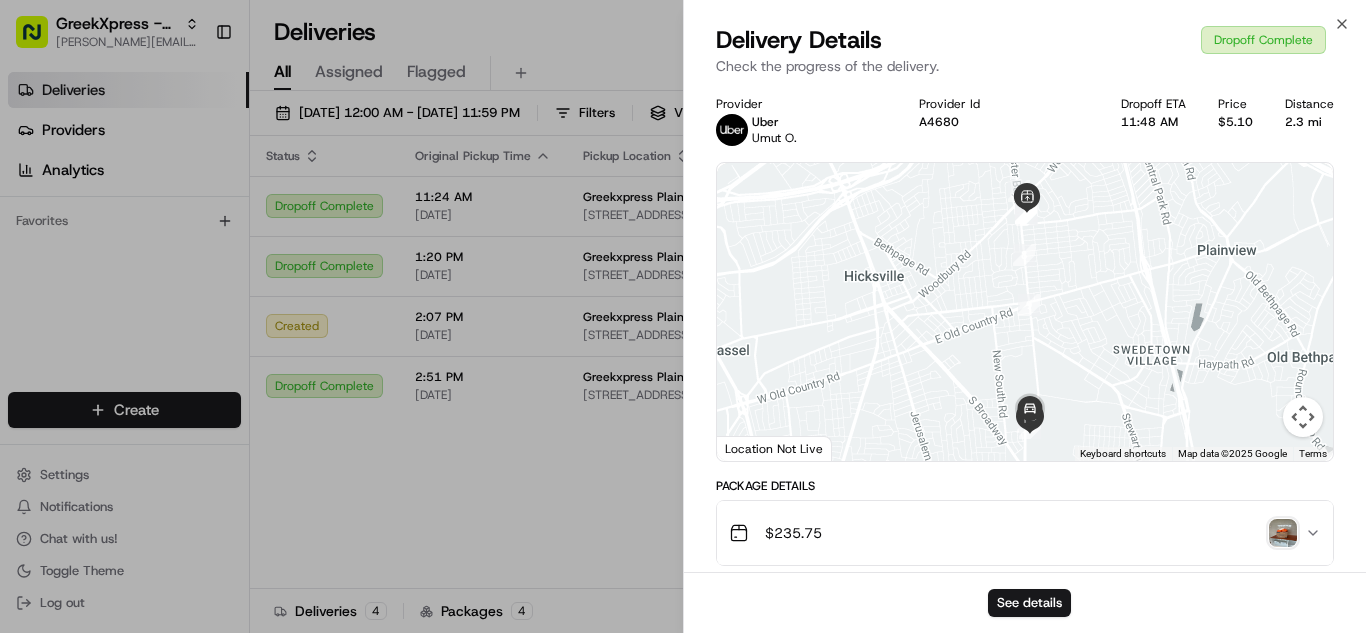 scroll, scrollTop: 0, scrollLeft: 0, axis: both 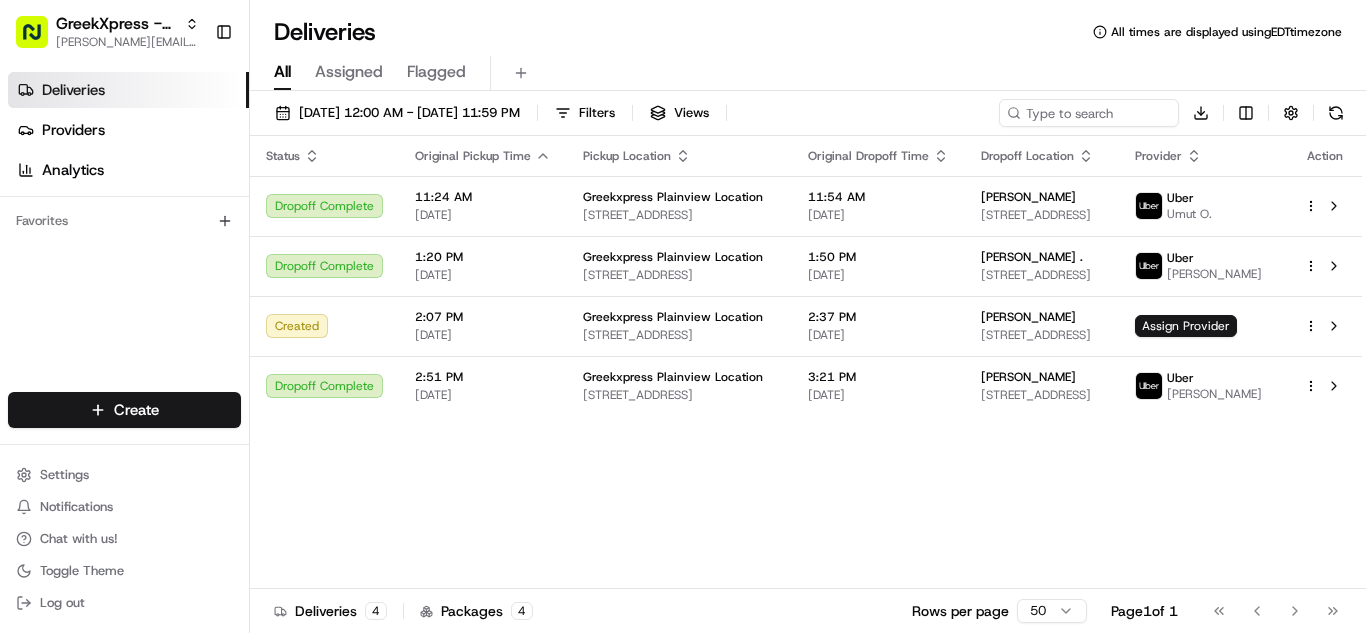 click on "GreekXpress - Plainview [EMAIL_ADDRESS][DOMAIN_NAME] Toggle Sidebar Deliveries Providers Analytics Favorites Main Menu Members & Organization Organization Users Roles Preferences Customization Tracking Orchestration Automations Dispatch Strategy Locations Pickup Locations Dropoff Locations Billing Billing Refund Requests Integrations Notification Triggers Webhooks API Keys Request Logs Create Settings Notifications Chat with us! Toggle Theme Log out Deliveries All times are displayed using  EDT  timezone All Assigned Flagged [DATE] 12:00 AM - [DATE] 11:59 PM Filters Views Download Status Original Pickup Time Pickup Location Original Dropoff Time Dropoff Location Provider Action Dropoff Complete 11:24 AM [DATE] Greekxpress Plainview Location [STREET_ADDRESS] 11:54 AM [DATE] [PERSON_NAME] [STREET_ADDRESS] Uber Umut O. Dropoff Complete 1:20 PM [DATE] Greekxpress Plainview Location [STREET_ADDRESS]" at bounding box center (683, 316) 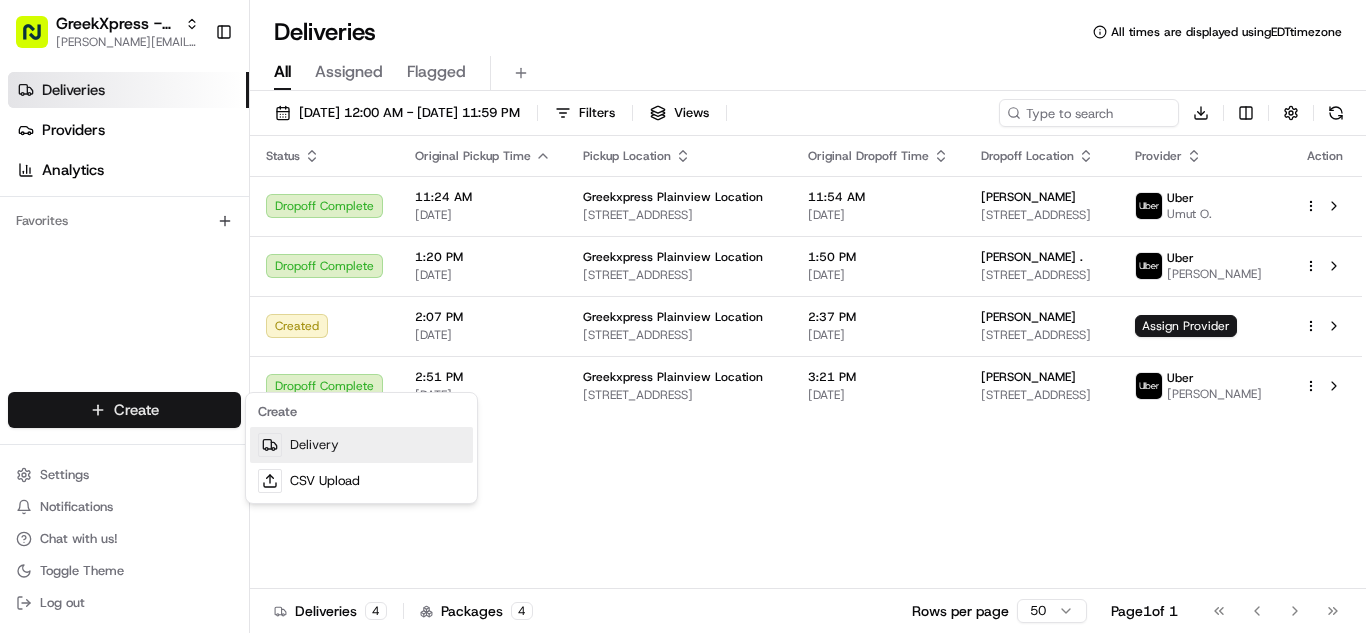 click at bounding box center [270, 445] 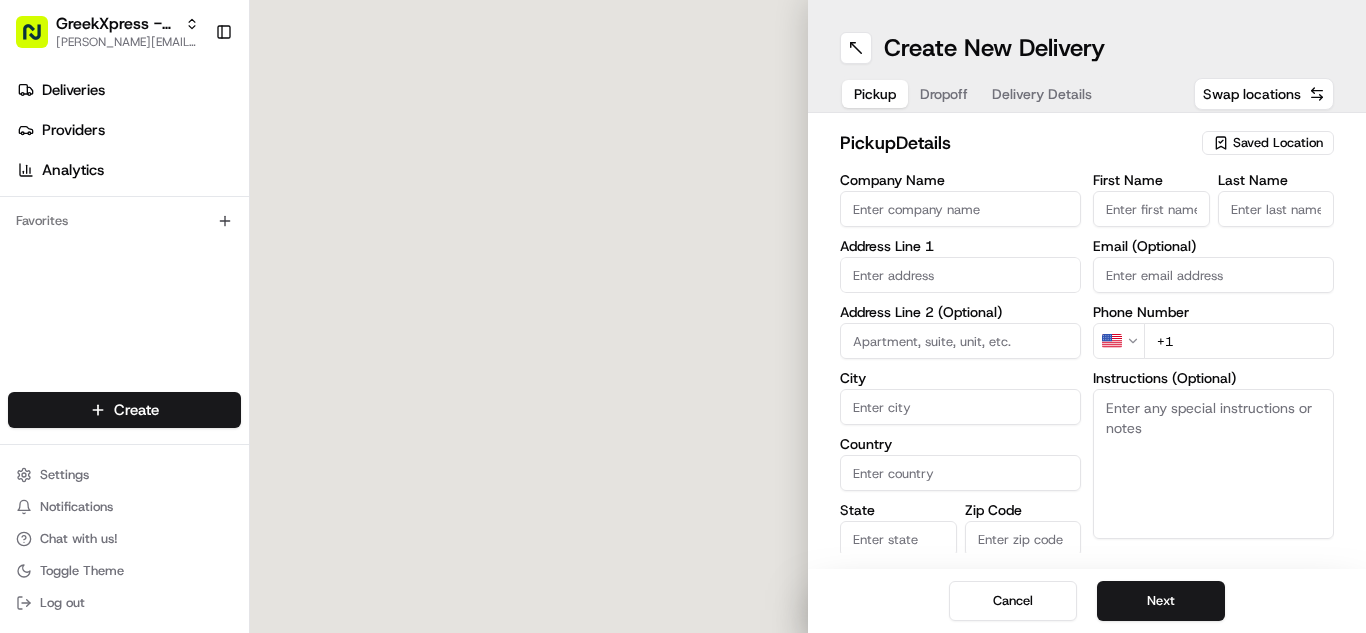 click on "Saved Location" at bounding box center (1278, 143) 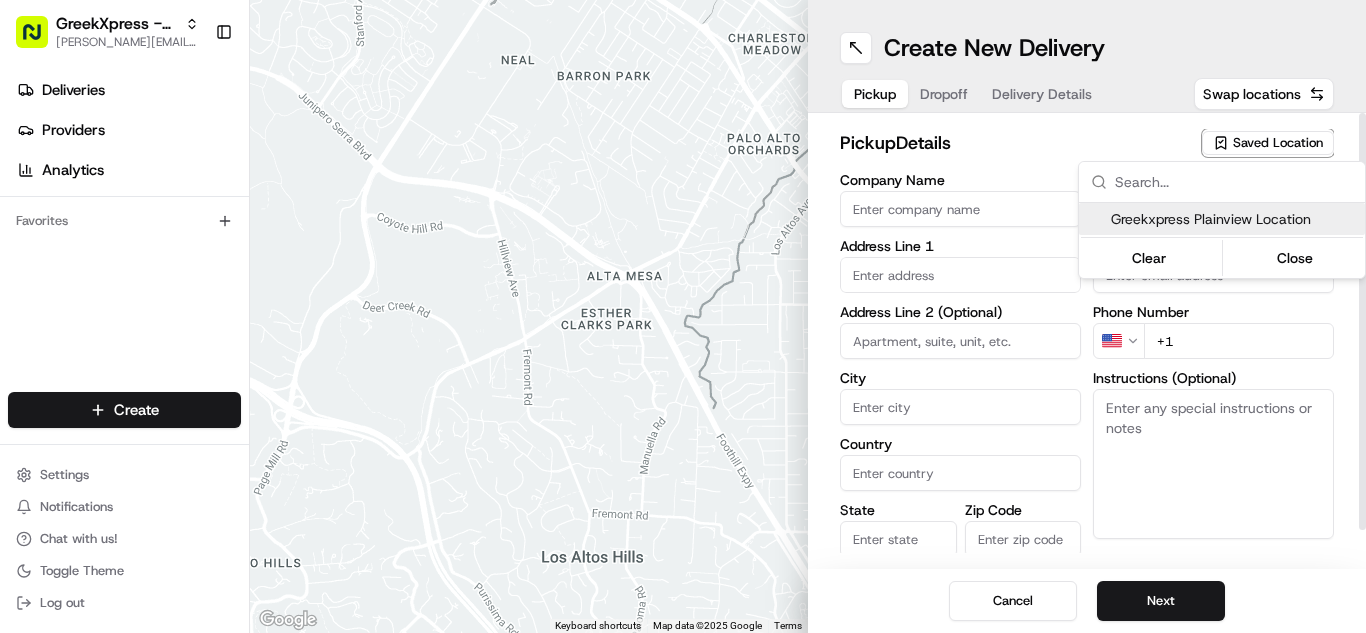 drag, startPoint x: 1242, startPoint y: 222, endPoint x: 1156, endPoint y: 585, distance: 373.04825 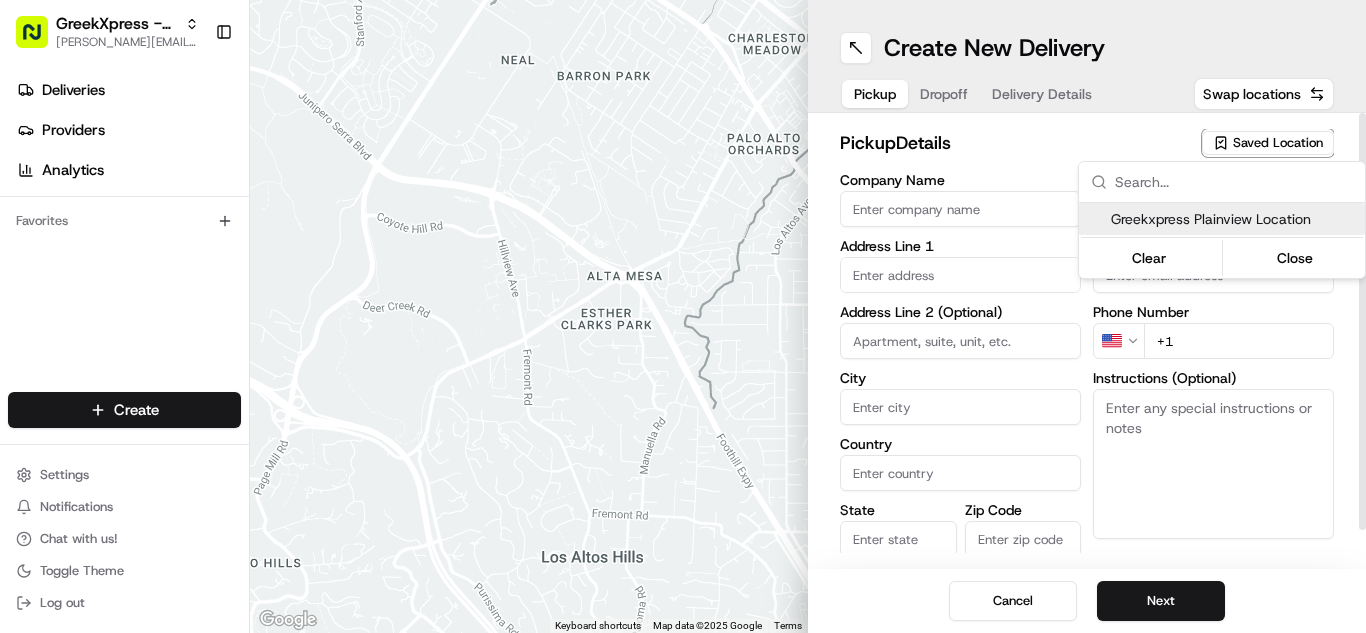 click on "Greekxpress Plainview Location" at bounding box center (1234, 219) 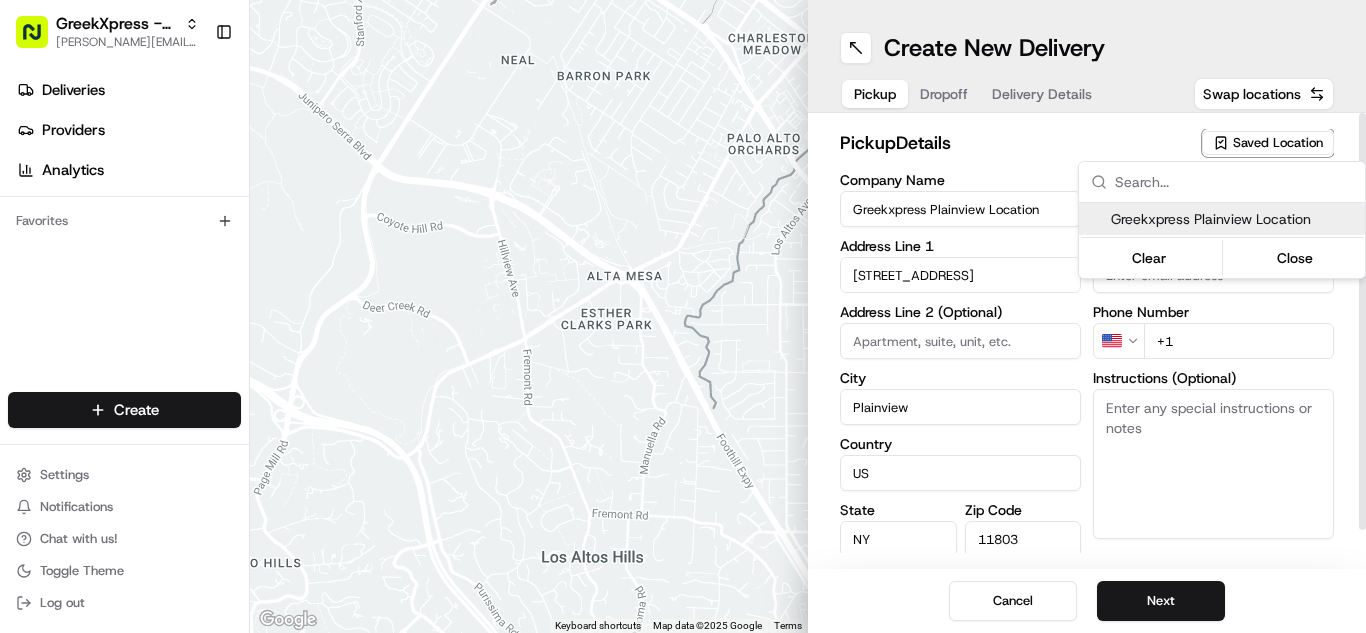type on "[PHONE_NUMBER]" 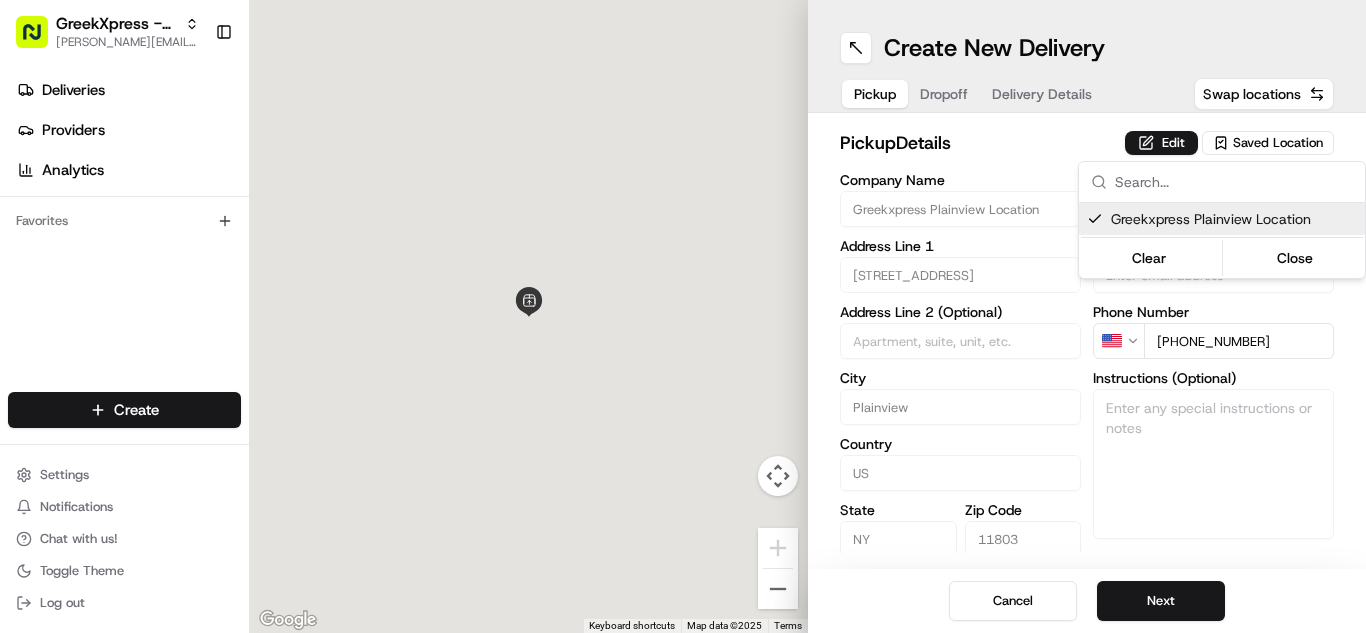 click on "GreekXpress - Plainview [EMAIL_ADDRESS][DOMAIN_NAME] Toggle Sidebar Deliveries Providers Analytics Favorites Main Menu Members & Organization Organization Users Roles Preferences Customization Tracking Orchestration Automations Dispatch Strategy Locations Pickup Locations Dropoff Locations Billing Billing Refund Requests Integrations Notification Triggers Webhooks API Keys Request Logs Create Settings Notifications Chat with us! Toggle Theme Log out To navigate the map with touch gestures double-tap and hold your finger on the map, then drag the map. ← Move left → Move right ↑ Move up ↓ Move down + Zoom in - Zoom out Home Jump left by 75% End Jump right by 75% Page Up Jump up by 75% Page Down Jump down by 75% Keyboard shortcuts Map Data Map data ©2025 Map data ©2025 2 m  Click to toggle between metric and imperial units Terms Report a map error Create New Delivery Pickup Dropoff Delivery Details Swap locations pickup  Details  Edit Saved Location Company Name Greekxpress Plainview Location" at bounding box center (683, 316) 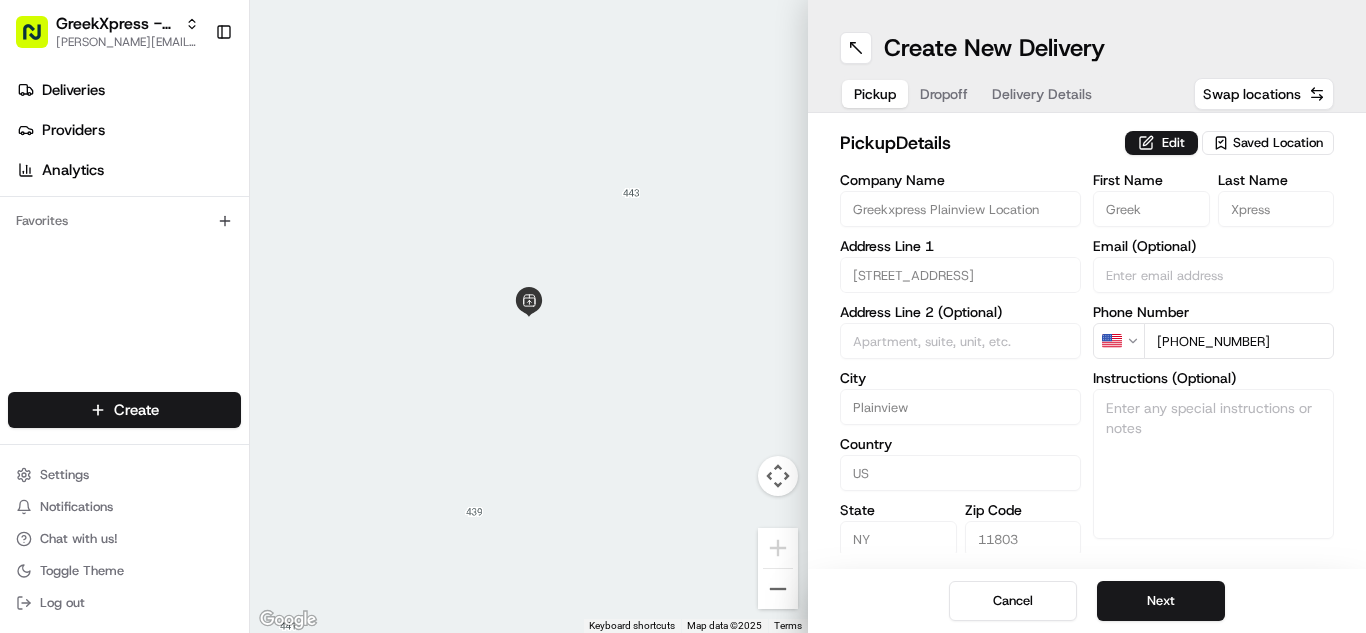 click on "Next" at bounding box center (1161, 601) 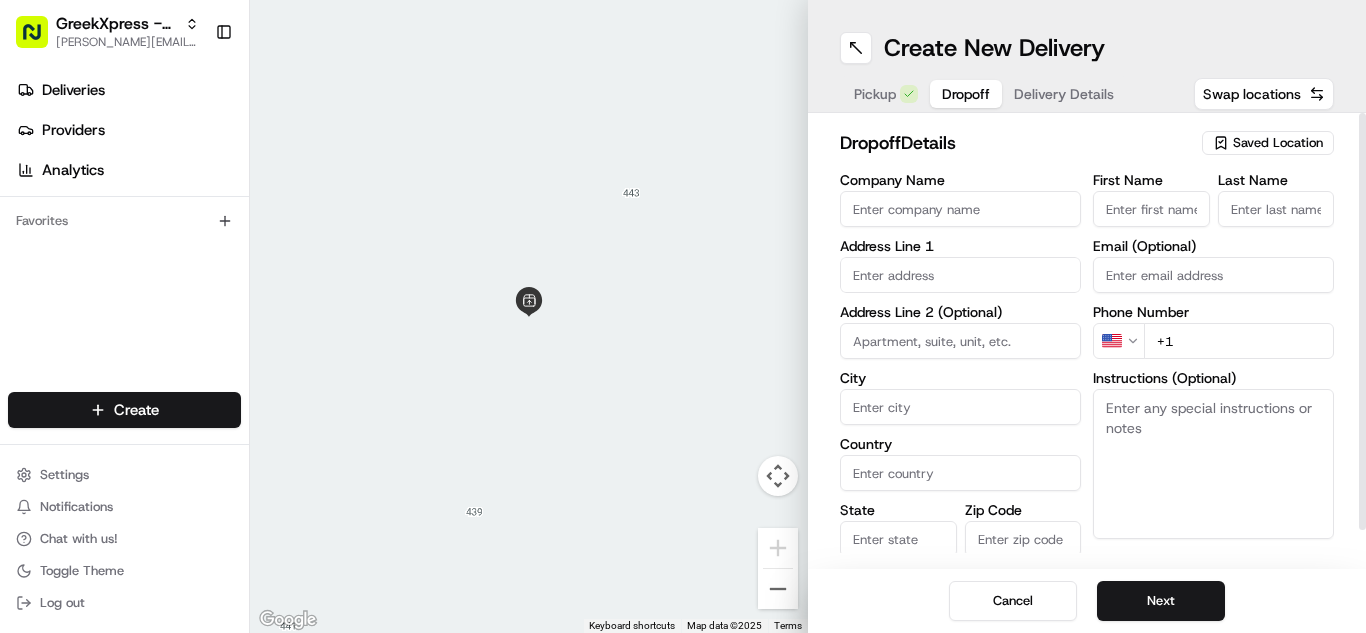 click on "First Name" at bounding box center [1151, 209] 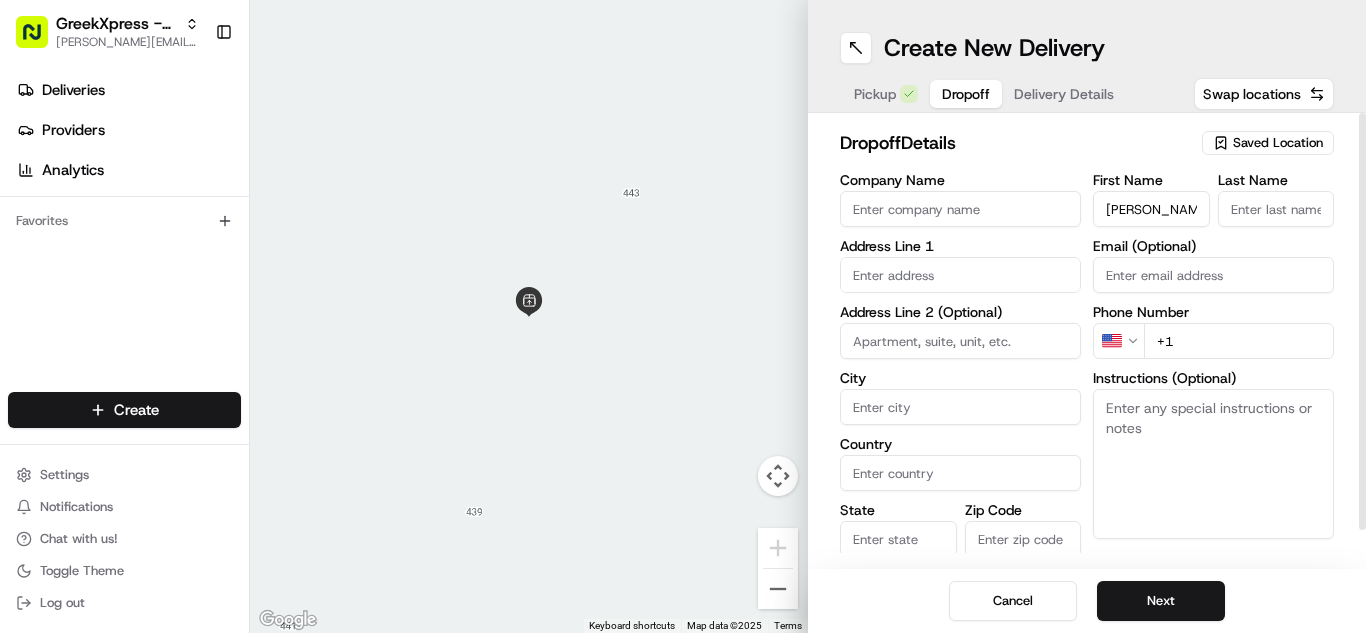 type on "[PERSON_NAME]" 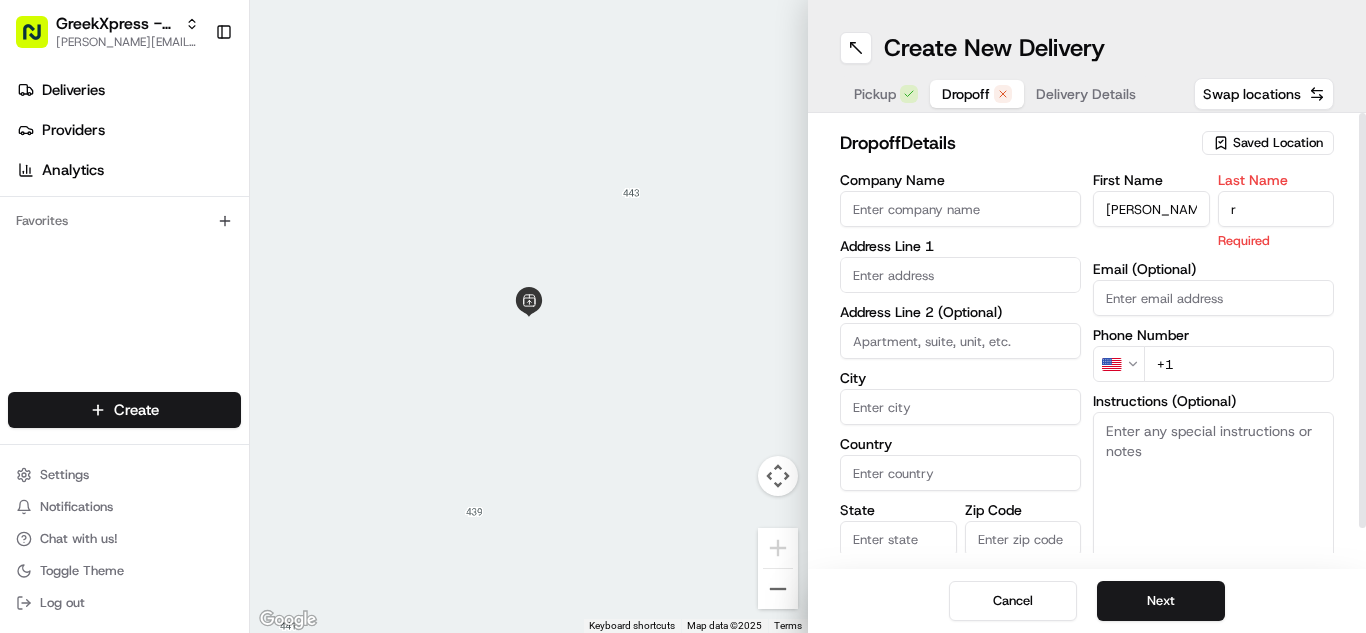 type on "r" 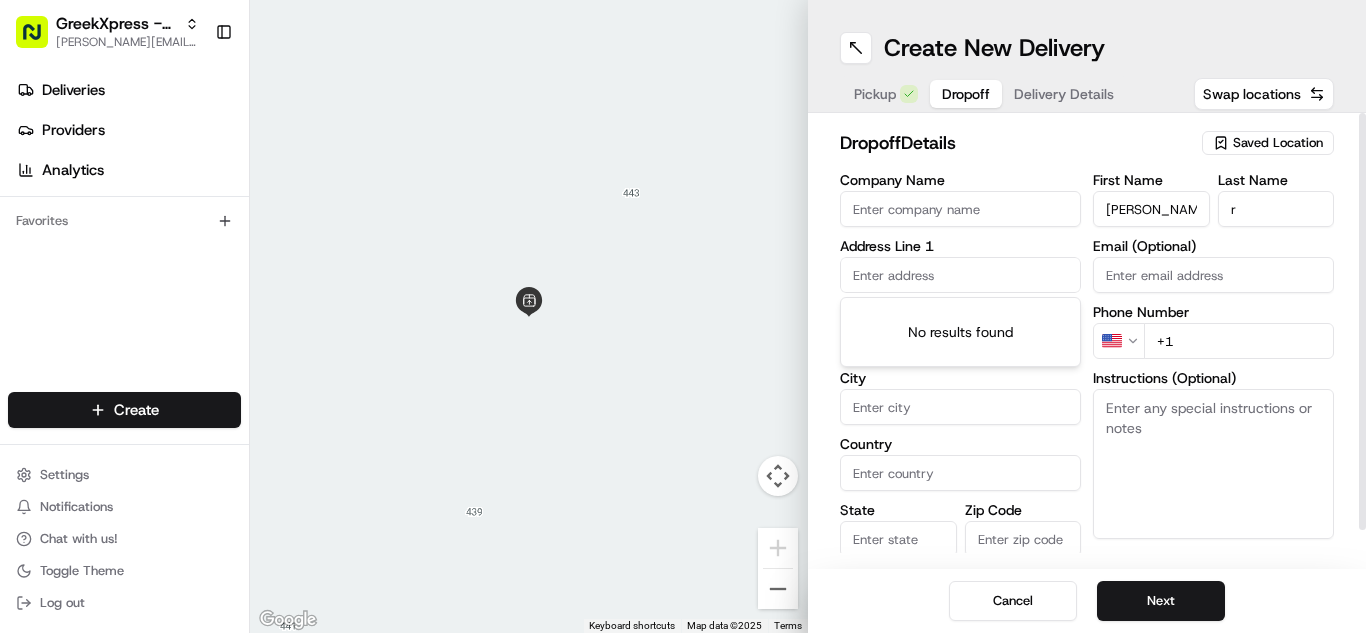 click at bounding box center (960, 275) 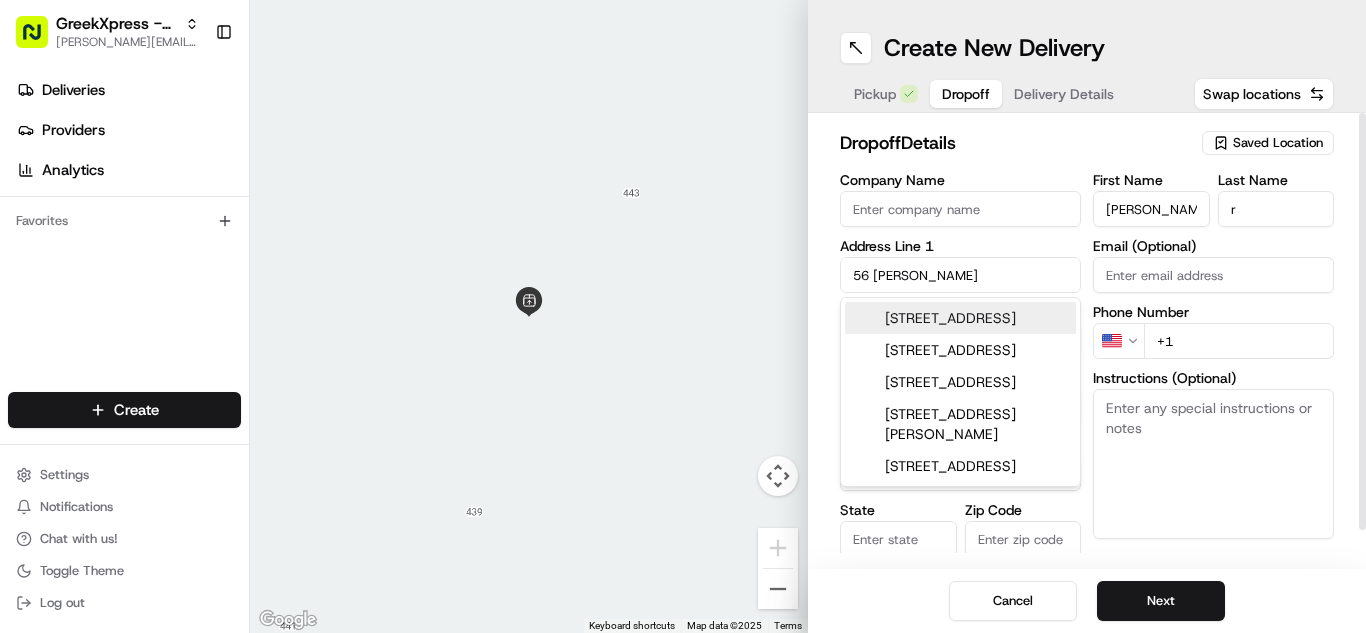 click on "[STREET_ADDRESS]" at bounding box center (960, 318) 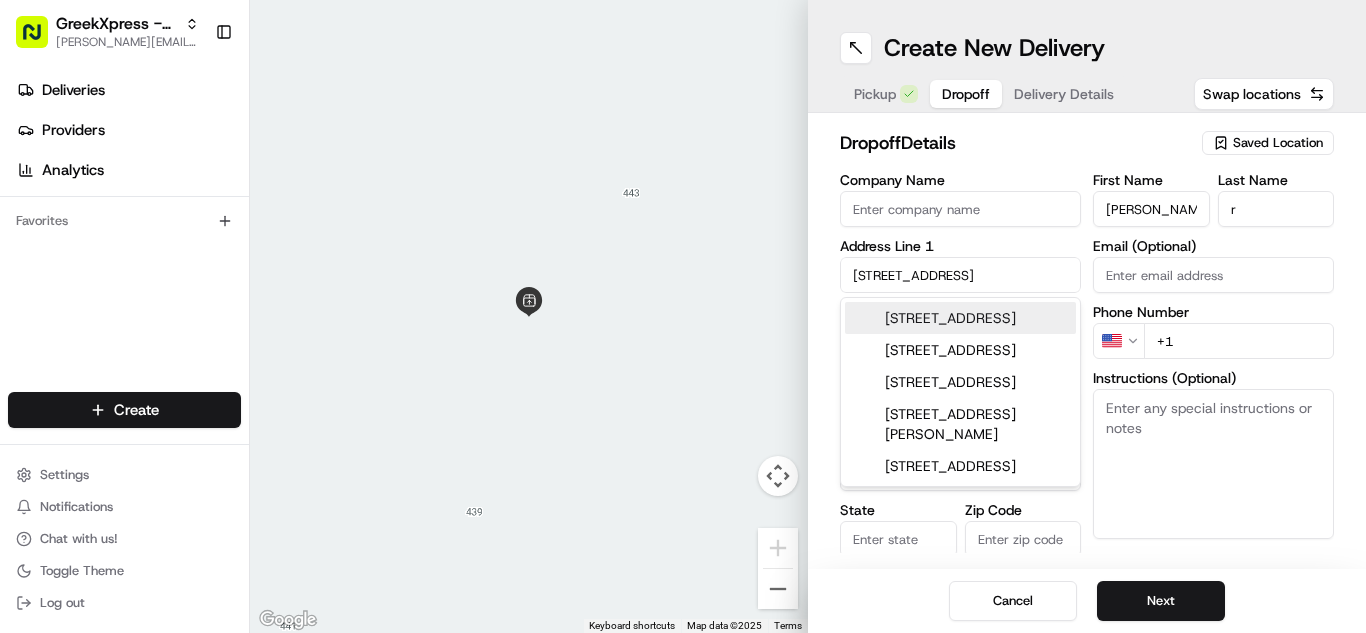 type on "[STREET_ADDRESS]" 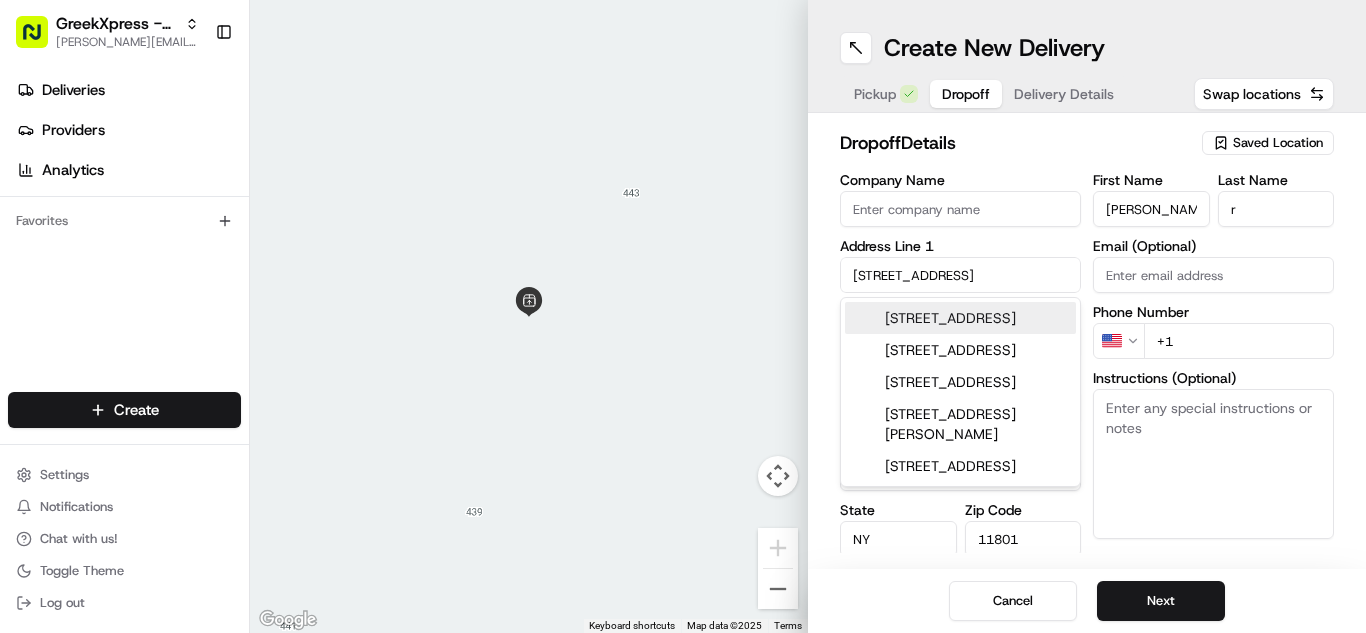 type on "[STREET_ADDRESS]" 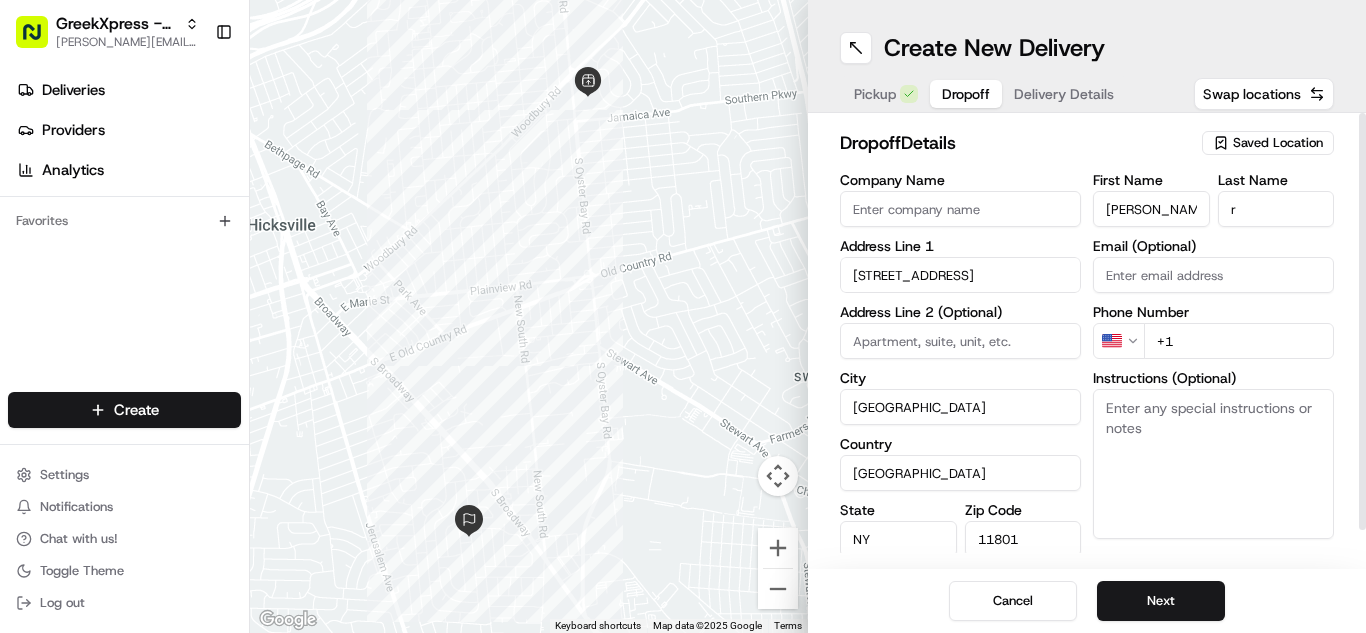 click on "+1" at bounding box center [1239, 341] 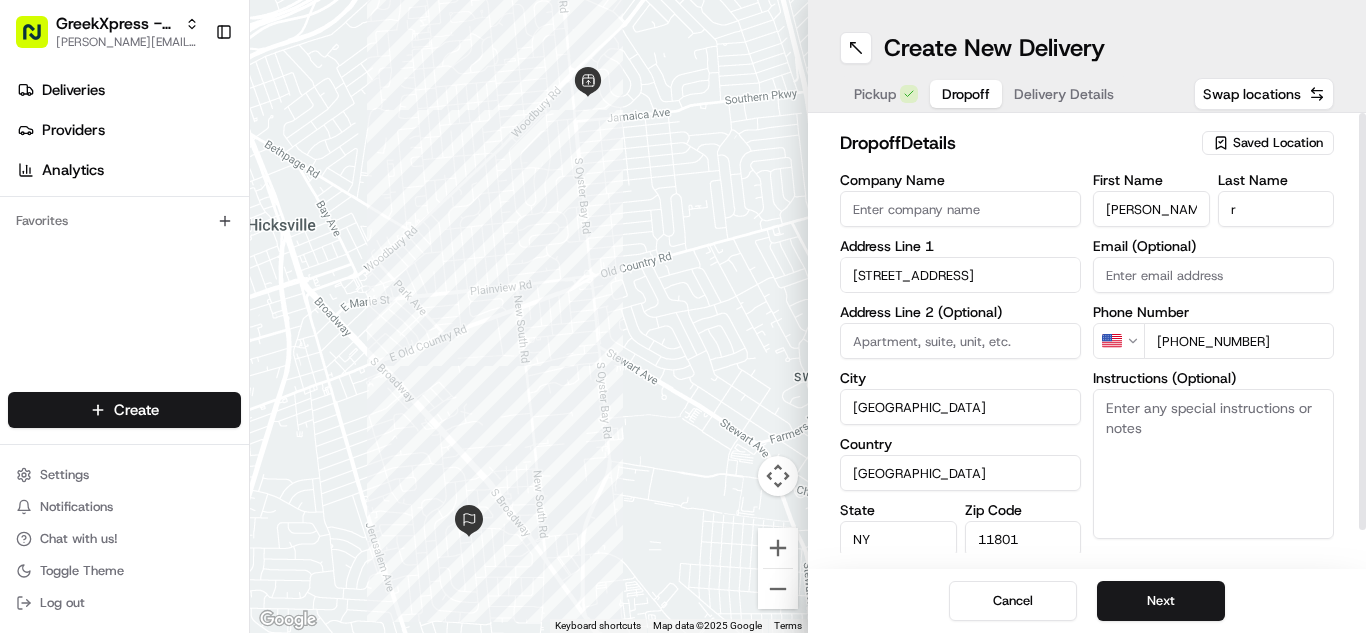 click on "First Name [PERSON_NAME] Last Name r Email (Optional) Phone Number US [PHONE_NUMBER] Instructions (Optional) Advanced" at bounding box center [1213, 383] 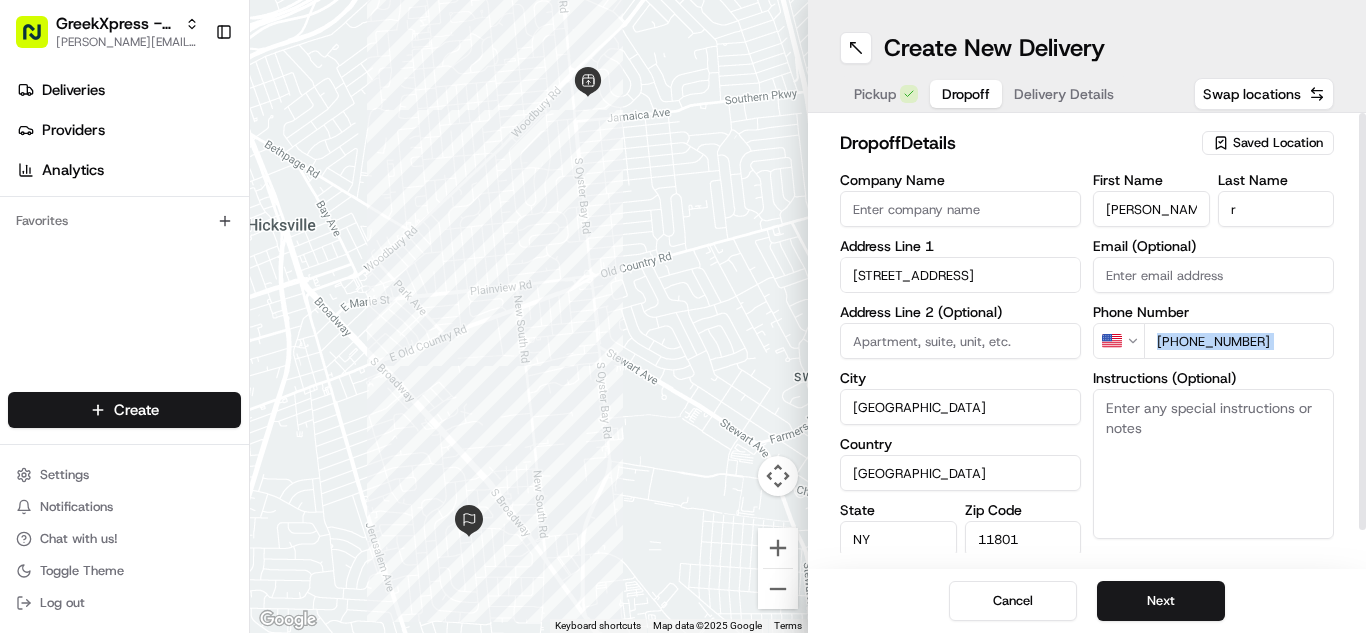 click on "First Name [PERSON_NAME] Last Name r Email (Optional) Phone Number US [PHONE_NUMBER] Instructions (Optional) Advanced" at bounding box center [1213, 383] 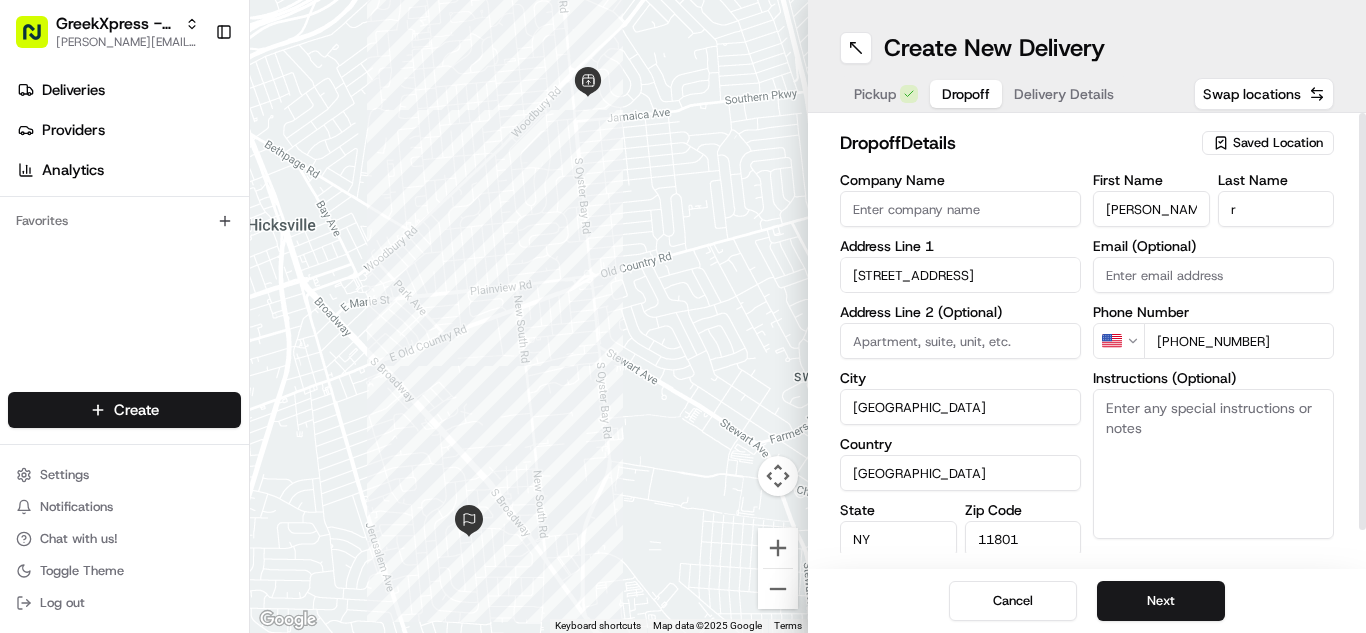 click on "[PHONE_NUMBER]" at bounding box center (1239, 341) 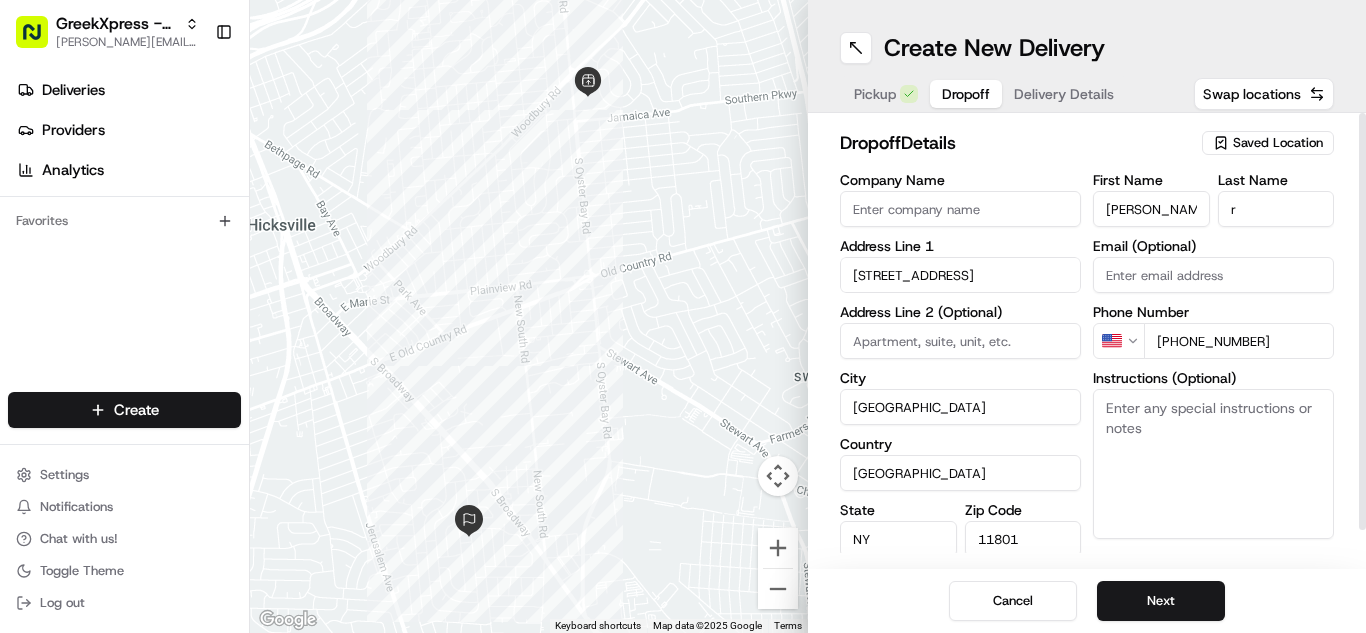 type on "[PHONE_NUMBER]" 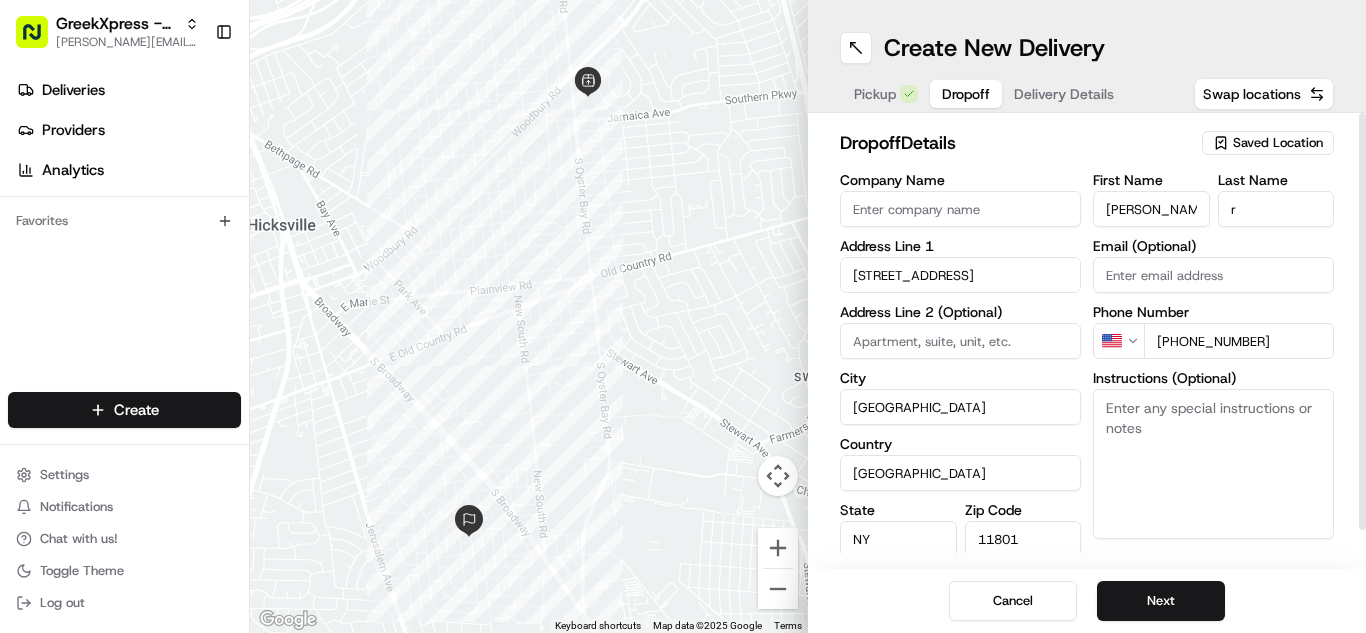 click on "Instructions (Optional)" at bounding box center [1213, 464] 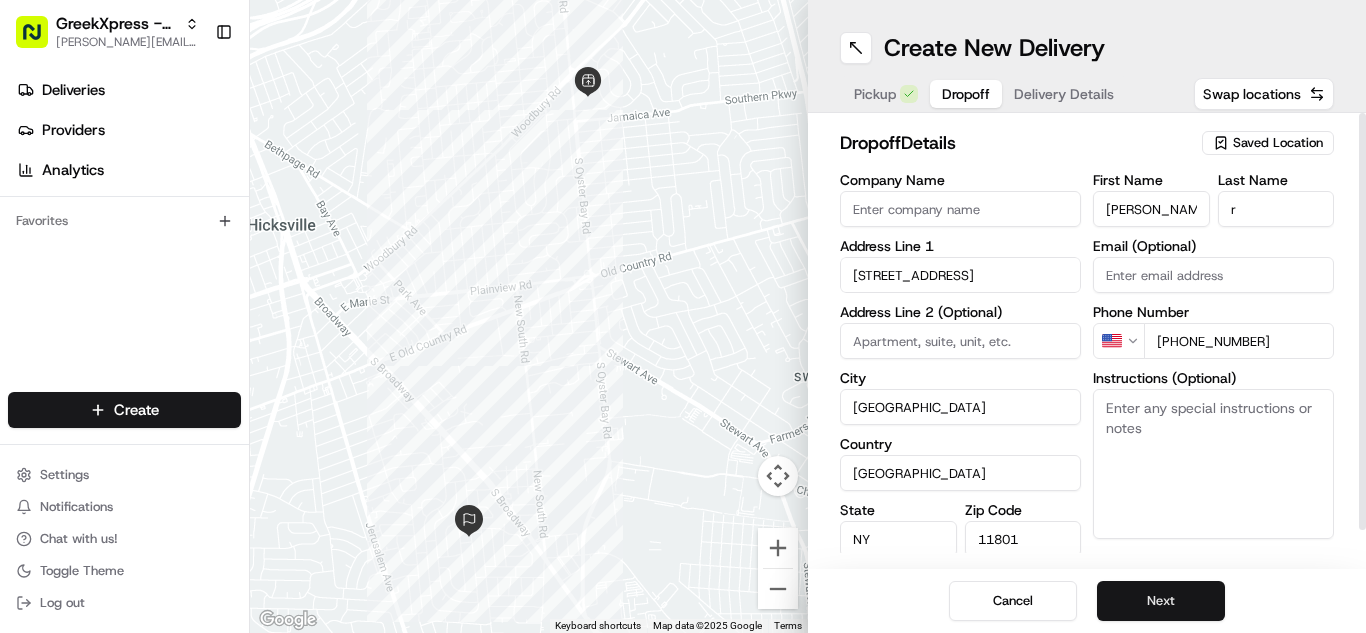 click on "Next" at bounding box center [1161, 601] 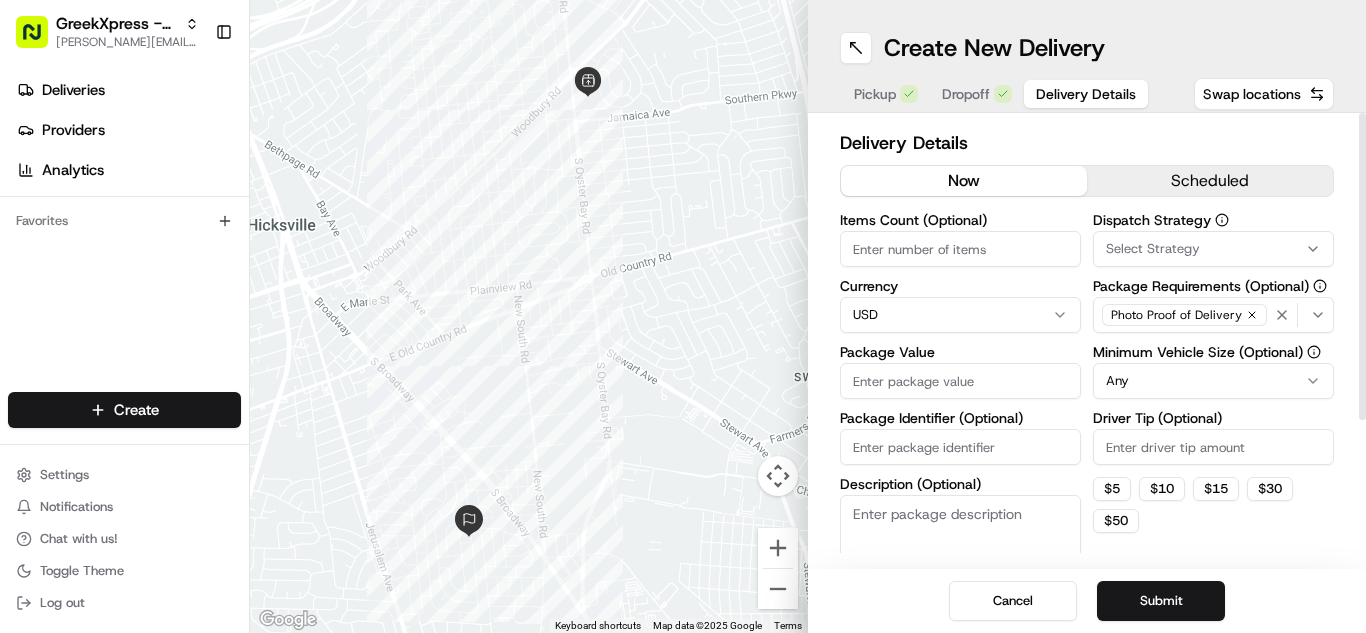 click on "Package Value" at bounding box center (960, 381) 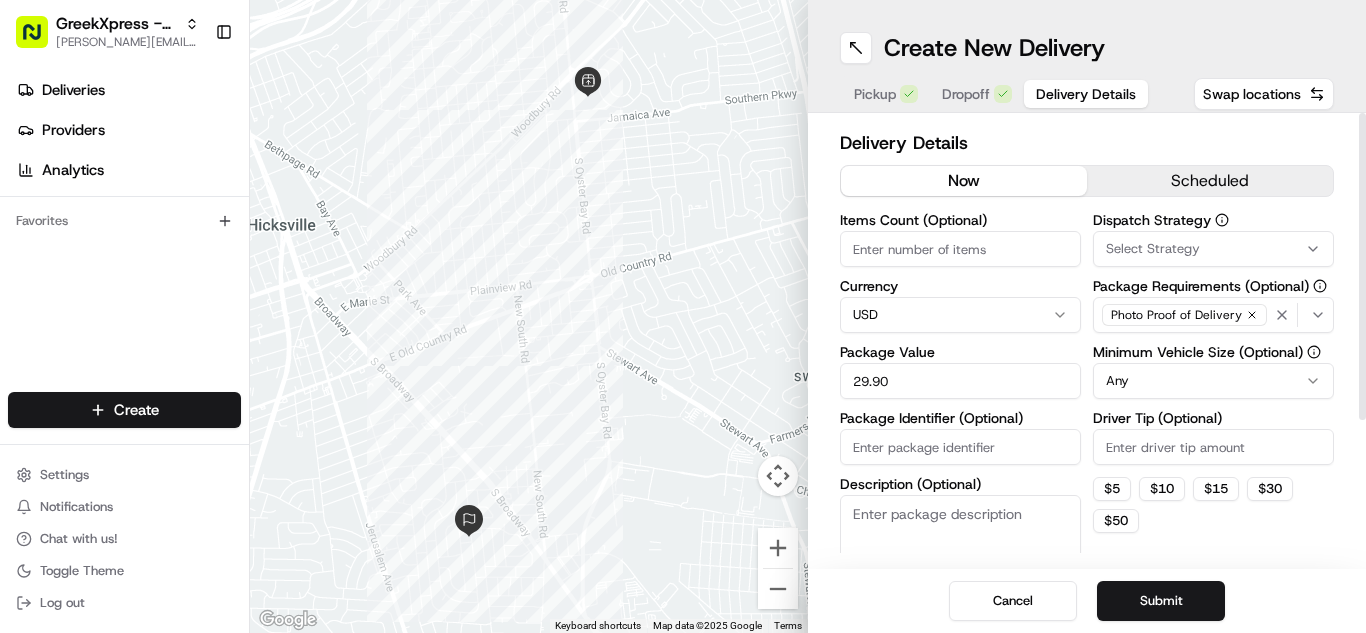 type on "29.90" 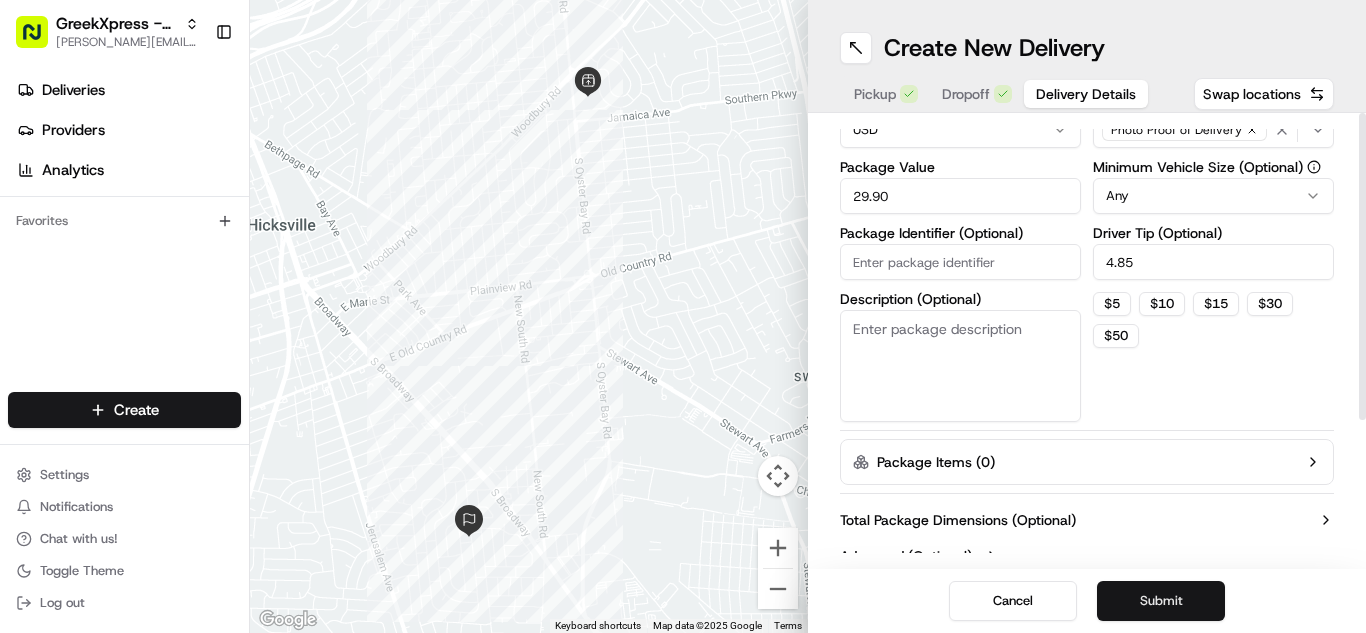 scroll, scrollTop: 206, scrollLeft: 0, axis: vertical 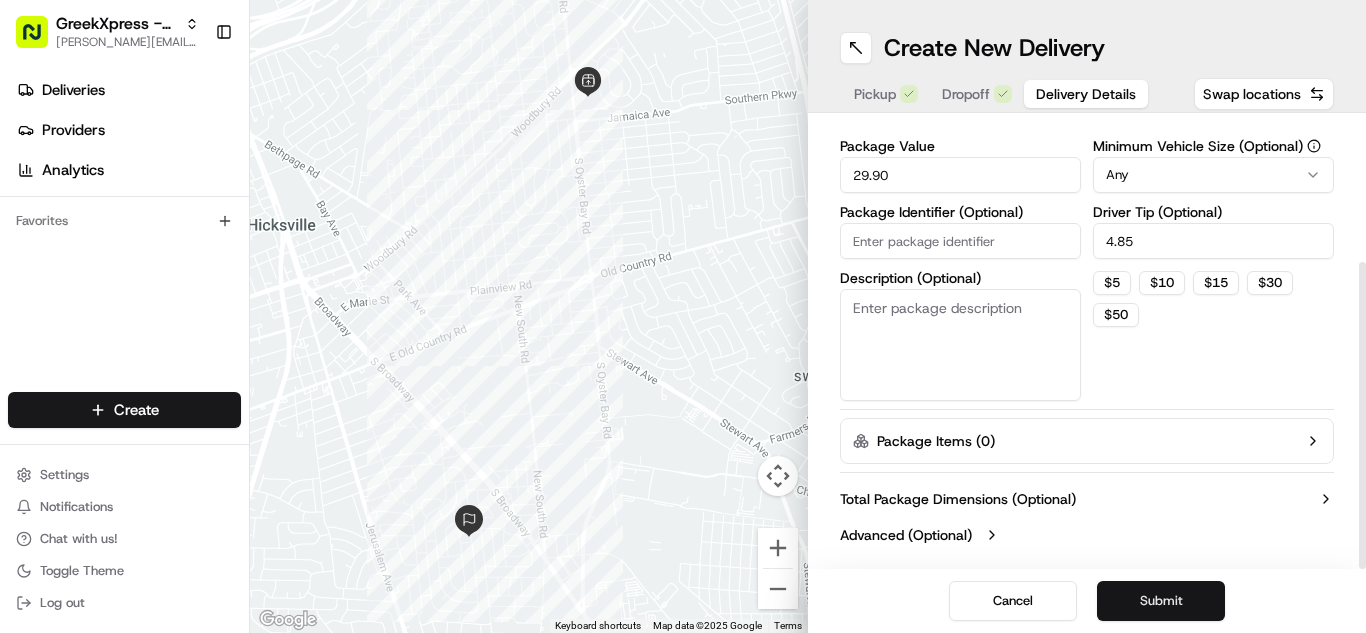 type on "4.85" 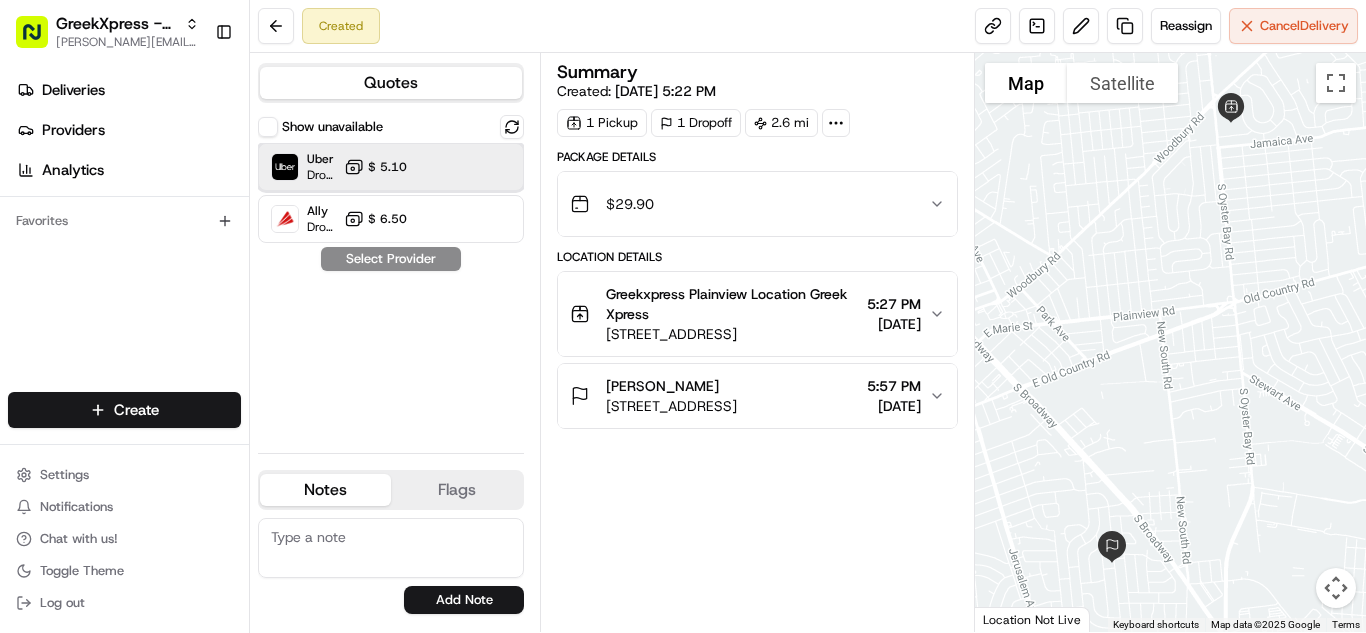 click on "Uber Dropoff ETA   23 minutes $   5.10" at bounding box center [391, 167] 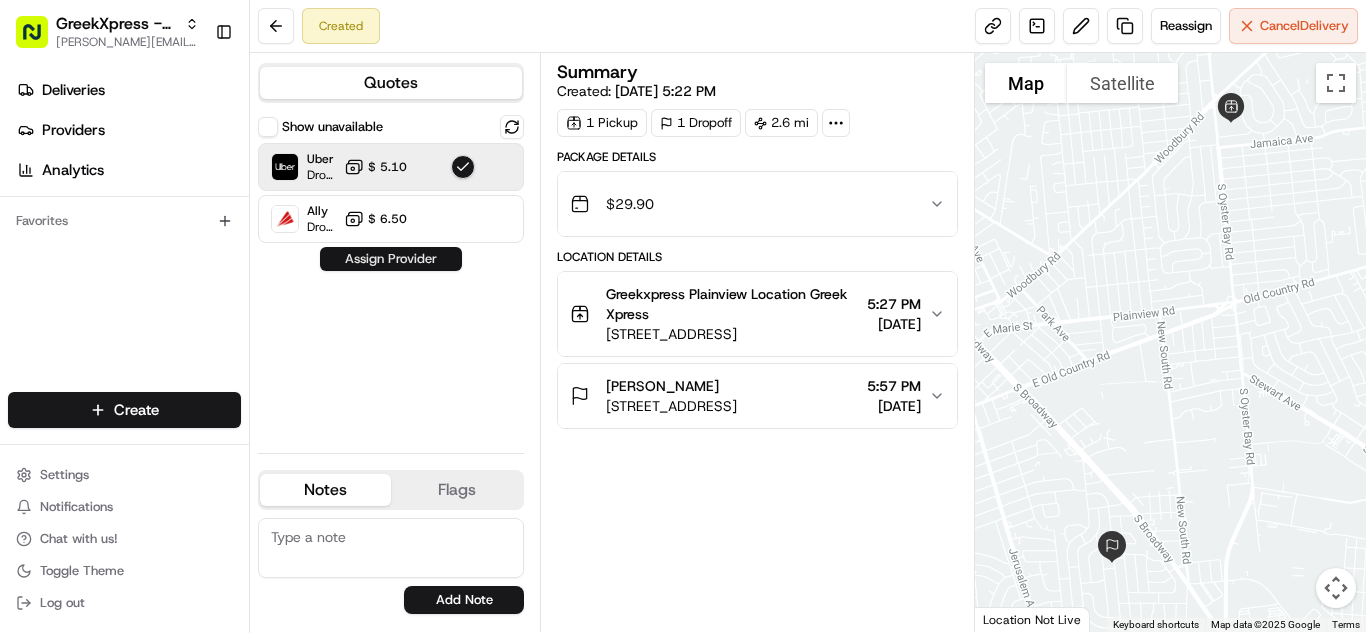 click on "Assign Provider" at bounding box center [391, 259] 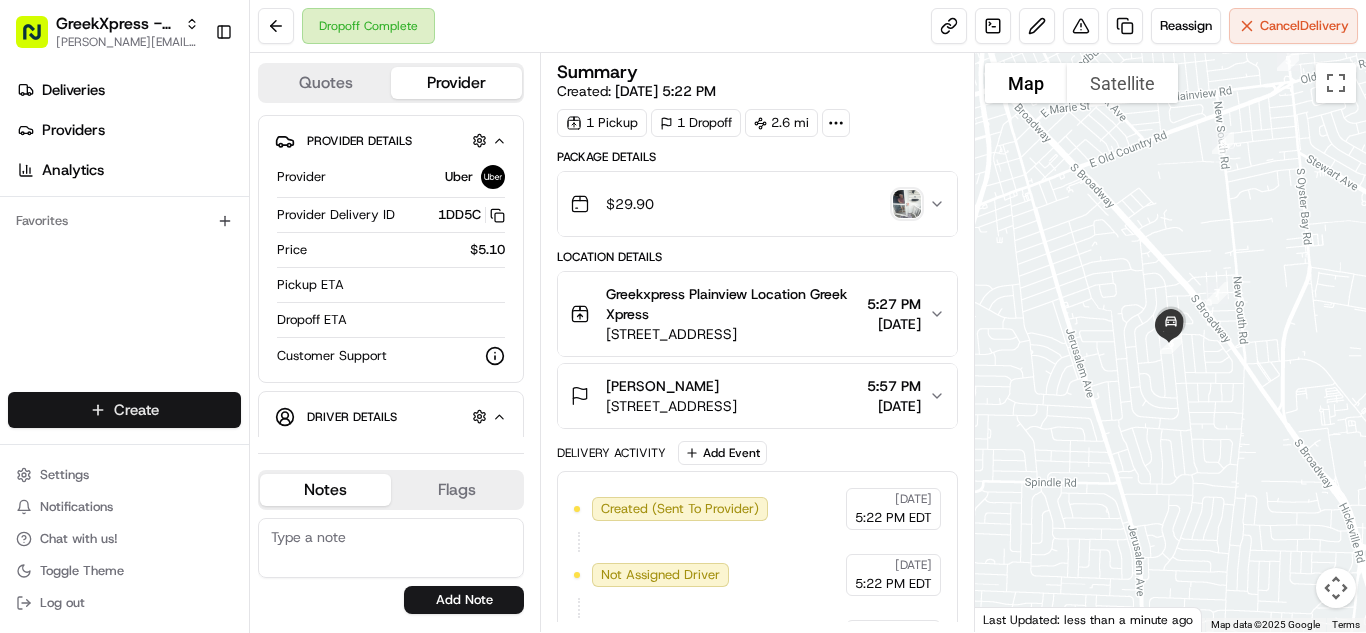 click on "GreekXpress - Plainview [EMAIL_ADDRESS][DOMAIN_NAME] Toggle Sidebar Deliveries Providers Analytics Favorites Main Menu Members & Organization Organization Users Roles Preferences Customization Tracking Orchestration Automations Dispatch Strategy Locations Pickup Locations Dropoff Locations Billing Billing Refund Requests Integrations Notification Triggers Webhooks API Keys Request Logs Create Settings Notifications Chat with us! Toggle Theme Log out Dropoff Complete Reassign Cancel  Delivery Quotes Provider Provider Details Hidden ( 1 ) Provider Uber   Provider Delivery ID 1DD5C Copy  del_5092rC1oQ_yZiAynb6HdXA 1DD5C Price $5.10 Pickup ETA Dropoff ETA Customer Support Driver Details Hidden ( 5 ) Name [PERSON_NAME] Pickup Phone Number +1 312 766 6835 ext. 67129522 Dropoff Phone Number [PHONE_NUMBER] Tip $4.85 Type car Make Toyota Model RAV4 Color white License Plate Number ***6844 Notes Flags [EMAIL_ADDRESS][DOMAIN_NAME] Add Note [EMAIL_ADDRESS][DOMAIN_NAME] Add Flag Summary Created:   [DATE] 5:22 PM 1   Pickup 1" at bounding box center [683, 316] 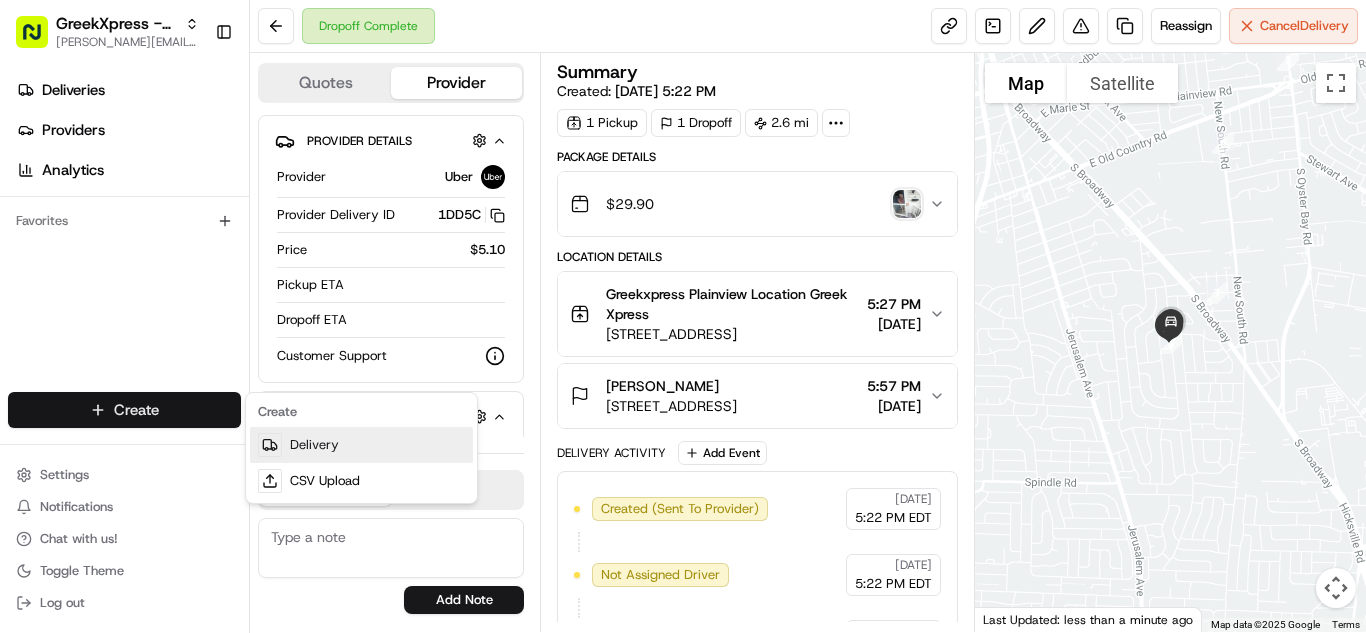 click on "Delivery" at bounding box center (361, 445) 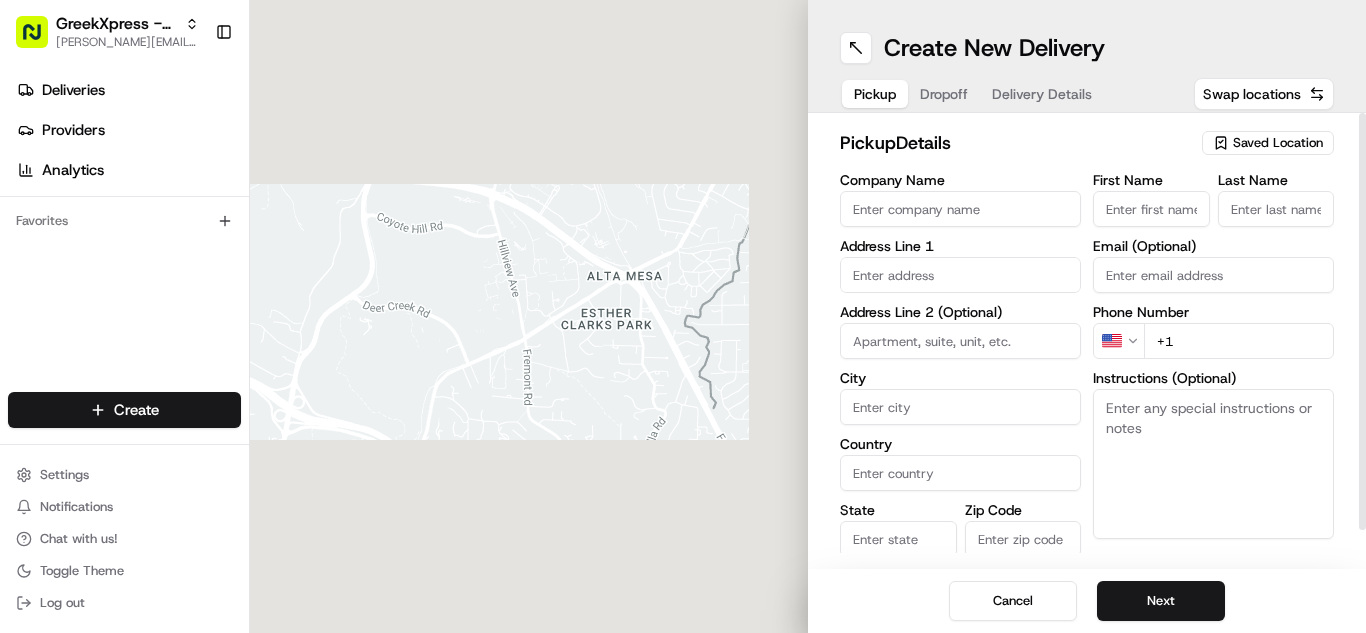 click on "Saved Location" at bounding box center [1278, 143] 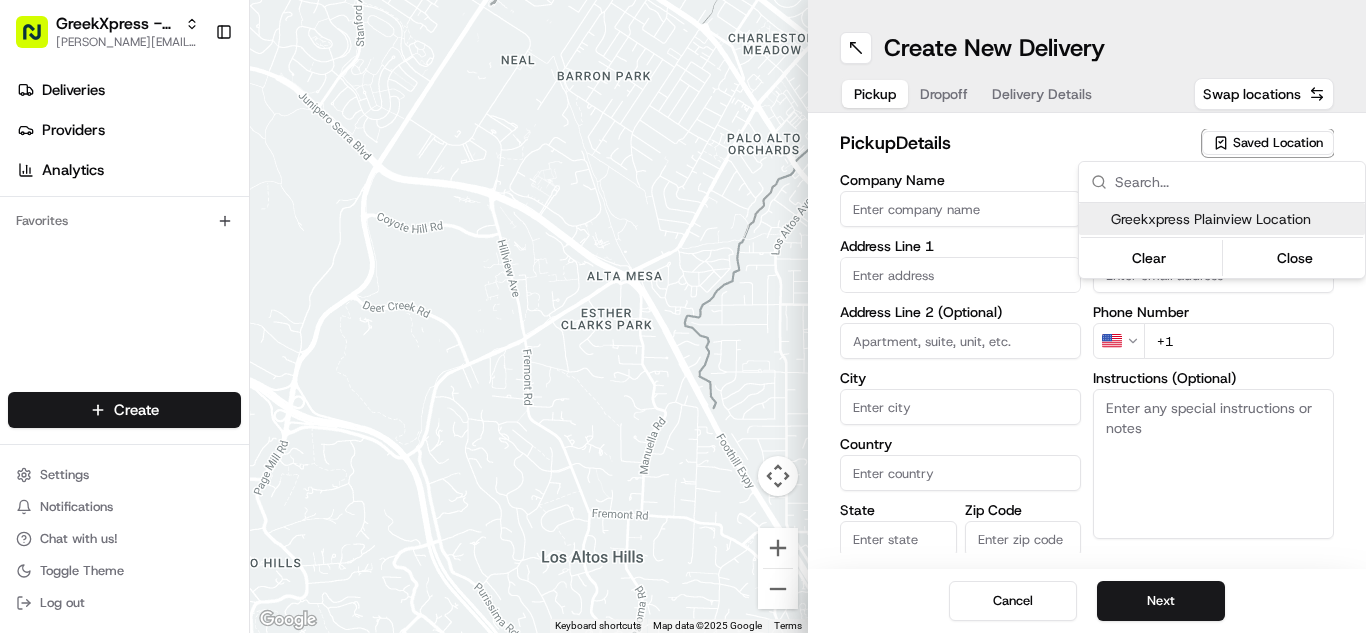 click on "Greekxpress Plainview Location" at bounding box center [1234, 219] 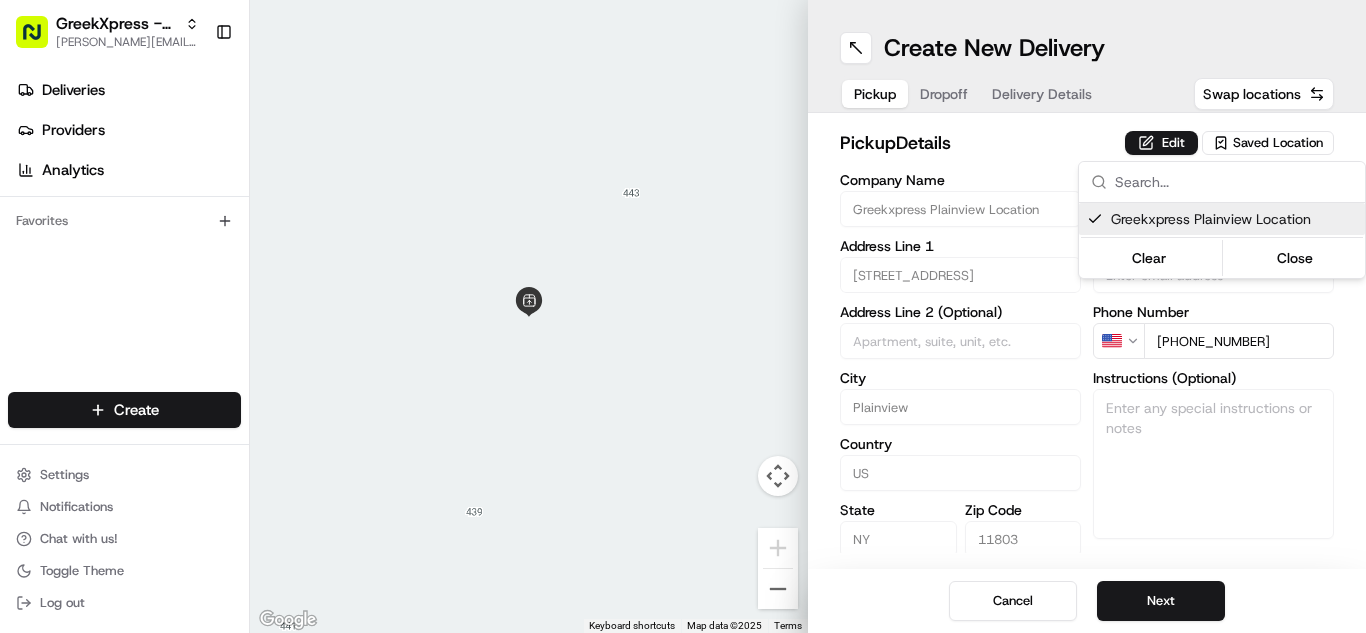 click on "GreekXpress - Plainview [EMAIL_ADDRESS][DOMAIN_NAME] Toggle Sidebar Deliveries Providers Analytics Favorites Main Menu Members & Organization Organization Users Roles Preferences Customization Tracking Orchestration Automations Dispatch Strategy Locations Pickup Locations Dropoff Locations Billing Billing Refund Requests Integrations Notification Triggers Webhooks API Keys Request Logs Create Settings Notifications Chat with us! Toggle Theme Log out To navigate the map with touch gestures double-tap and hold your finger on the map, then drag the map. ← Move left → Move right ↑ Move up ↓ Move down + Zoom in - Zoom out Home Jump left by 75% End Jump right by 75% Page Up Jump up by 75% Page Down Jump down by 75% Keyboard shortcuts Map Data Map data ©2025 Map data ©2025 2 m  Click to toggle between metric and imperial units Terms Report a map error Create New Delivery Pickup Dropoff Delivery Details Swap locations pickup  Details  Edit Saved Location Company Name Greekxpress Plainview Location" at bounding box center [683, 316] 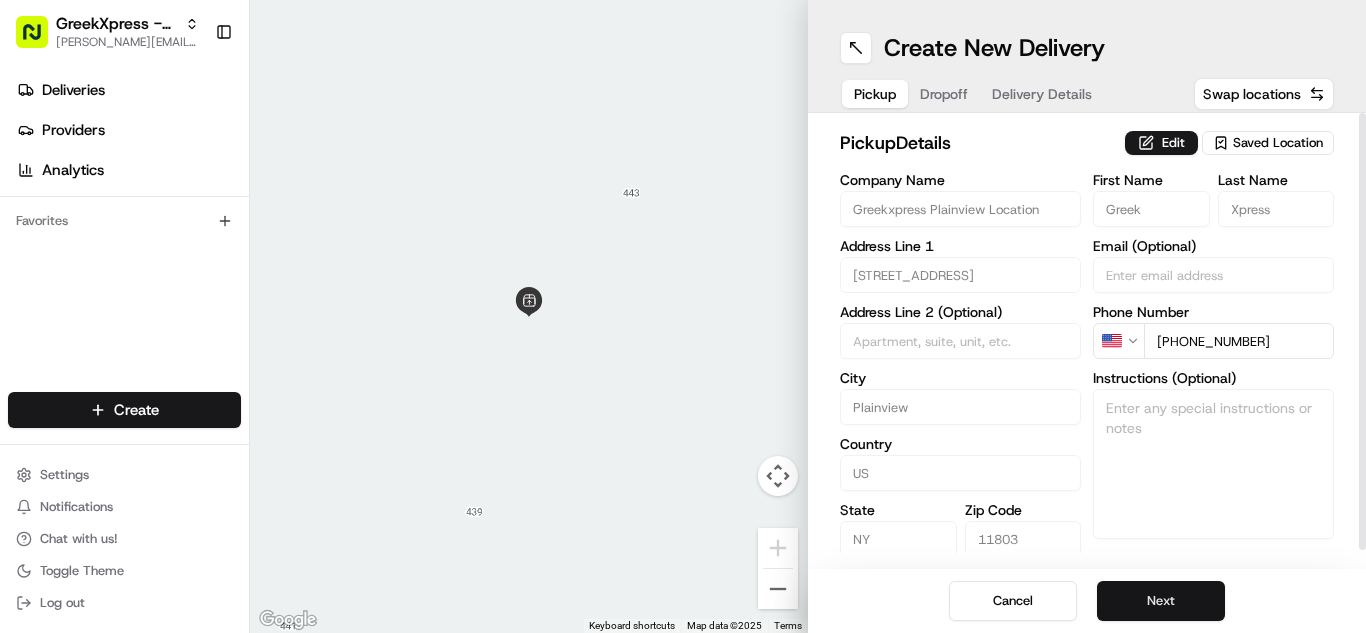 click on "Next" at bounding box center (1161, 601) 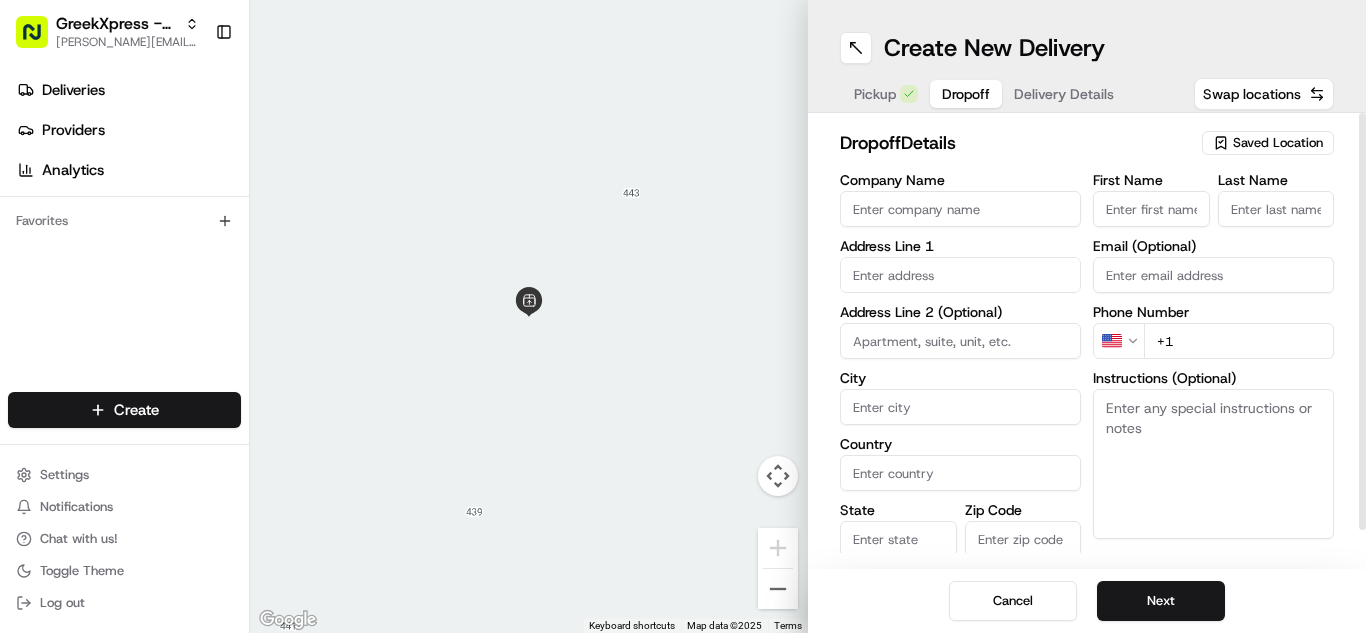 click on "First Name" at bounding box center (1151, 209) 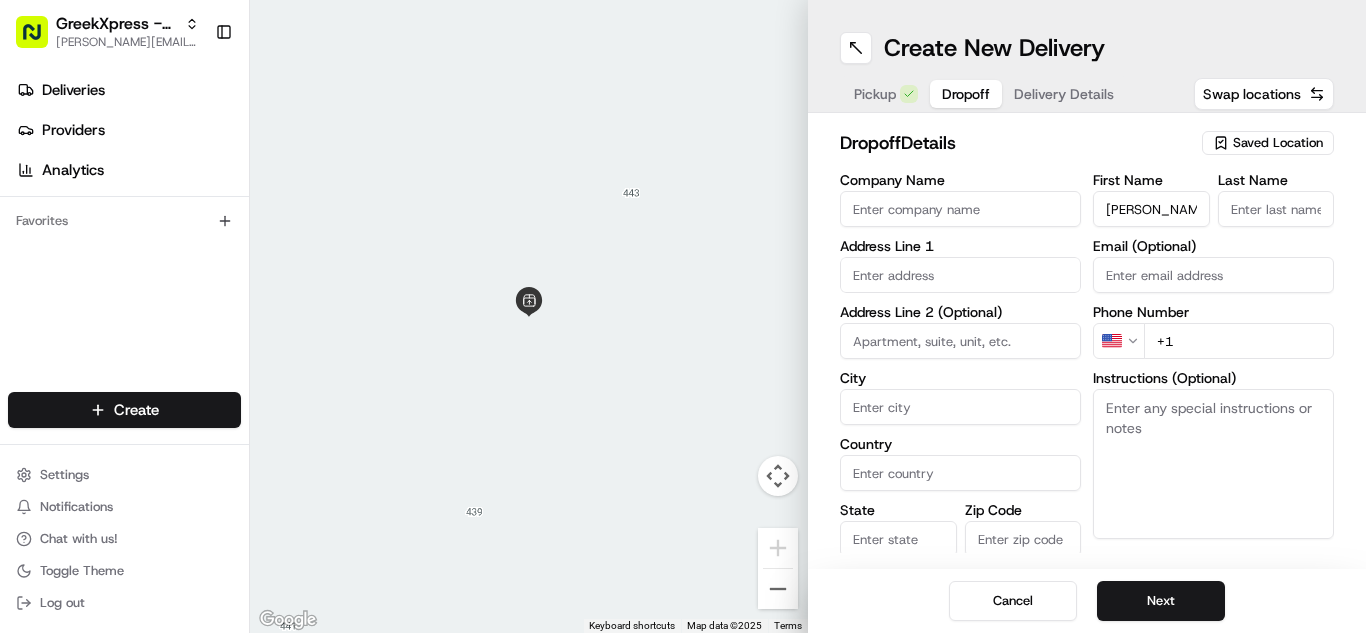 type on "[PERSON_NAME]" 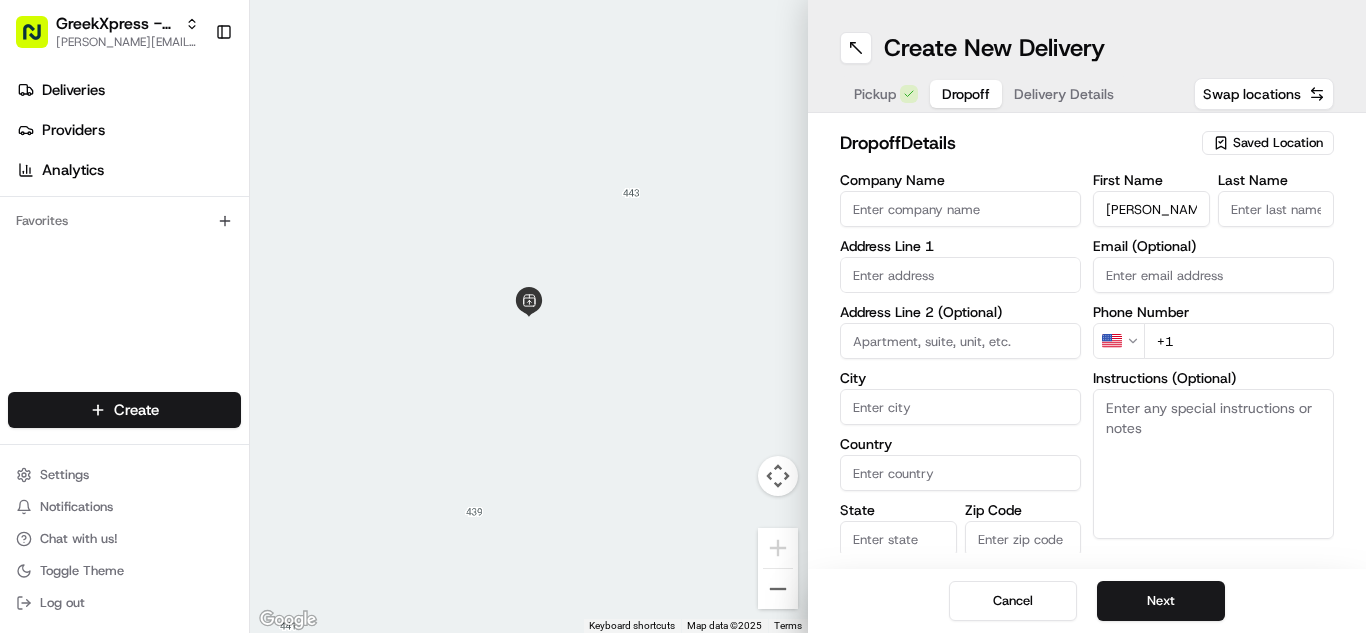 type on "[STREET_ADDRESS][PERSON_NAME]" 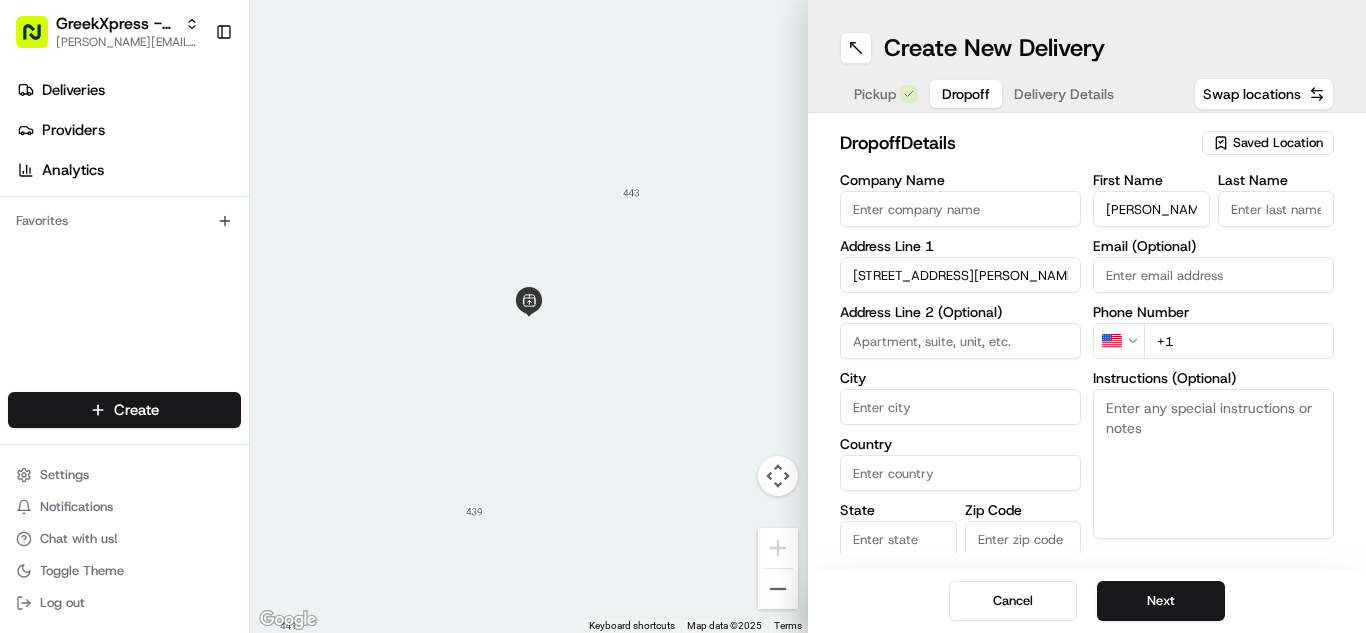 type on "Plainview" 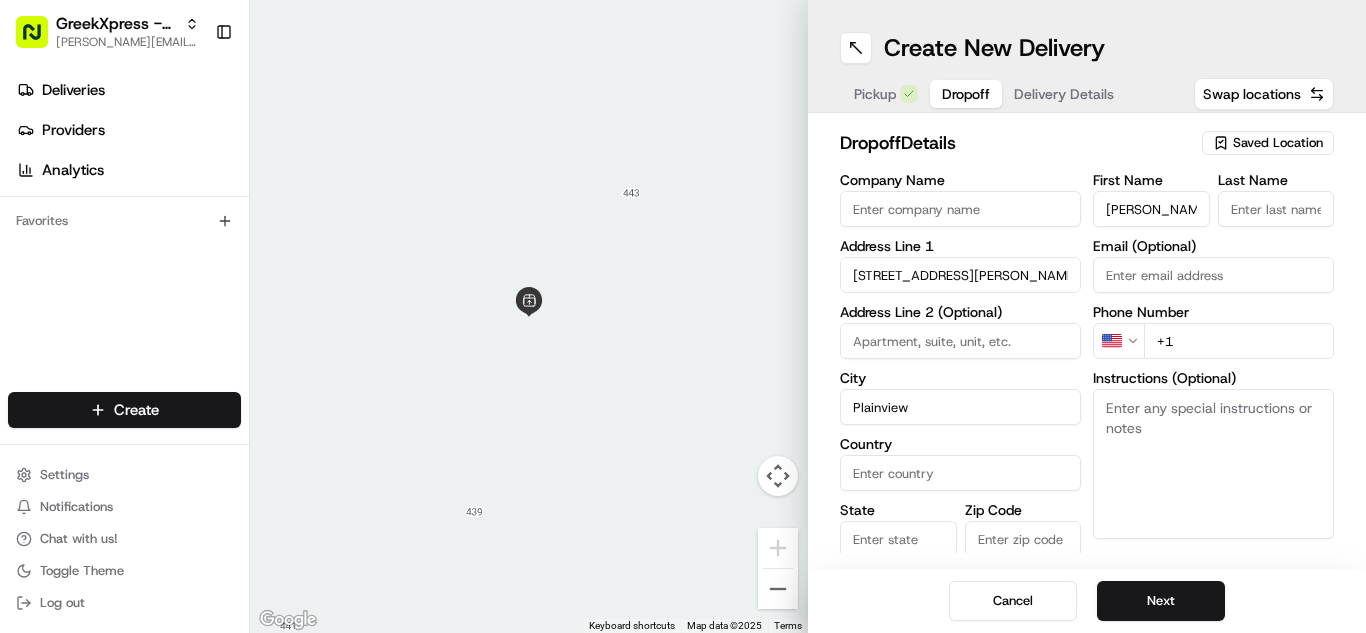 type on "[GEOGRAPHIC_DATA]" 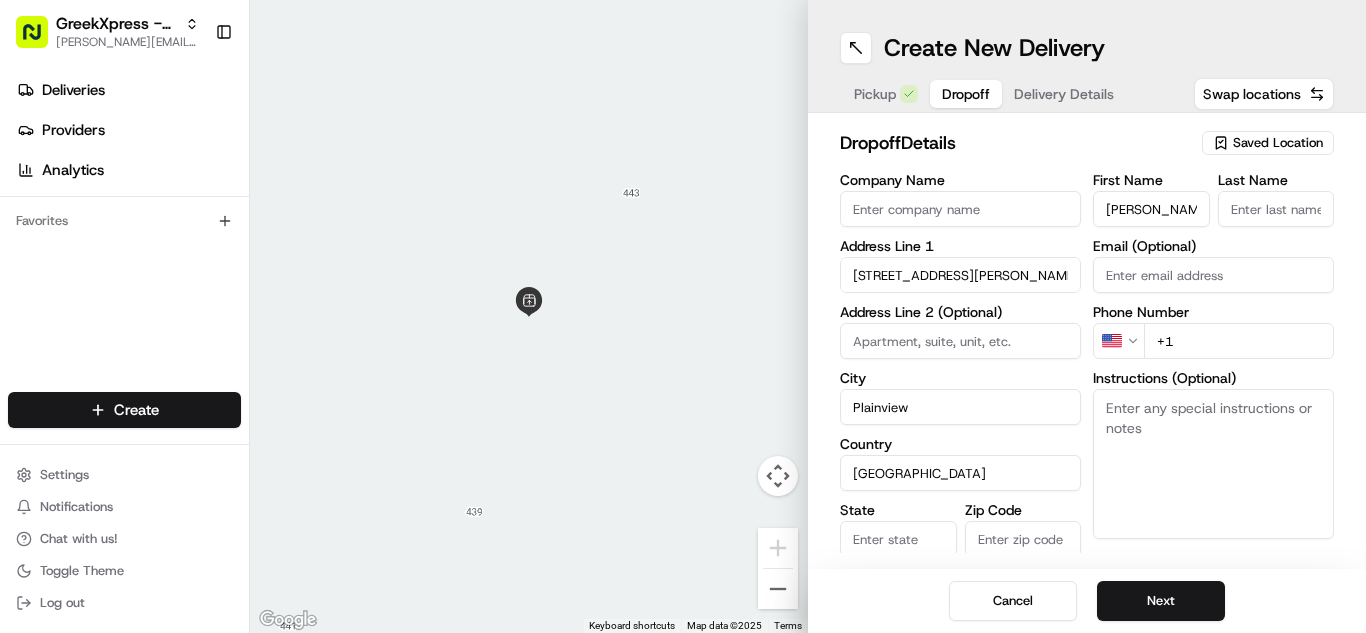 type on "NY" 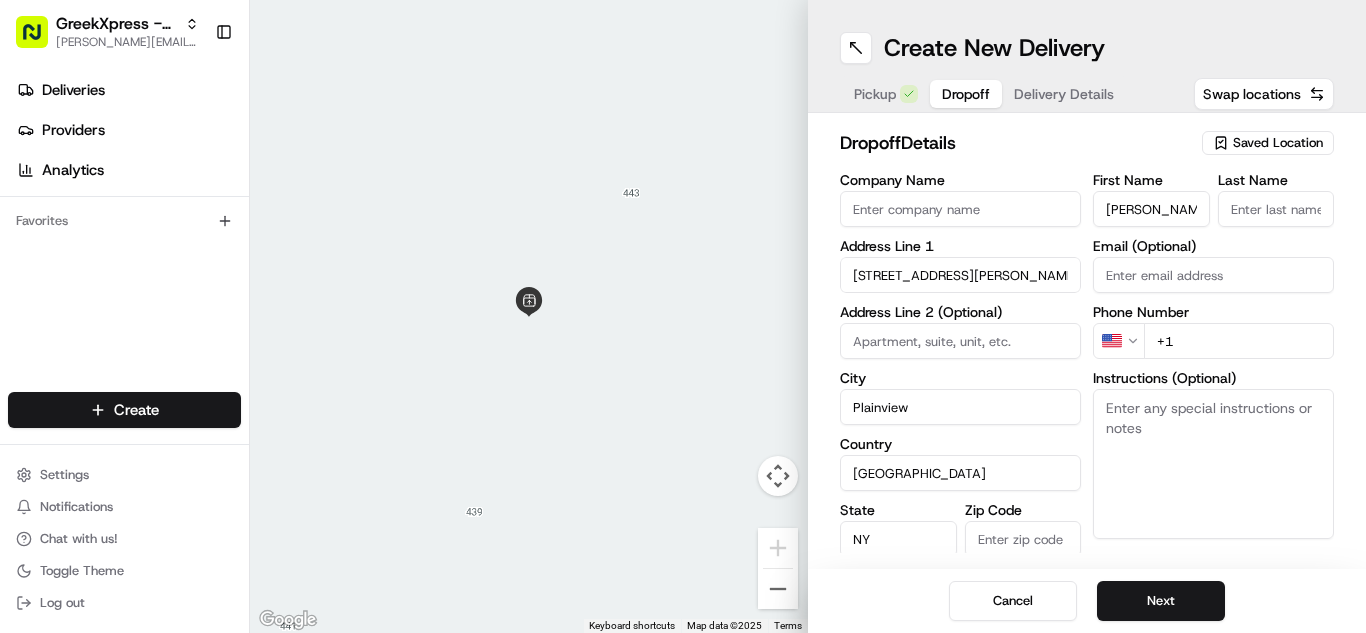type on "11803" 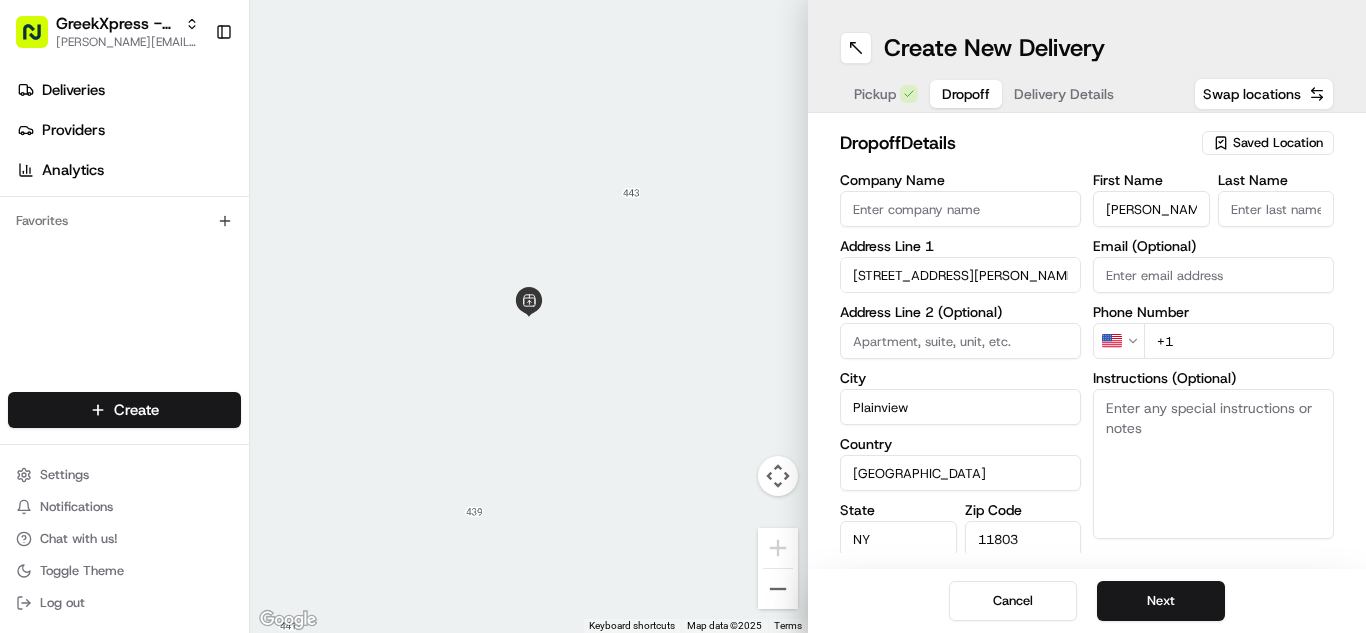 type on "A." 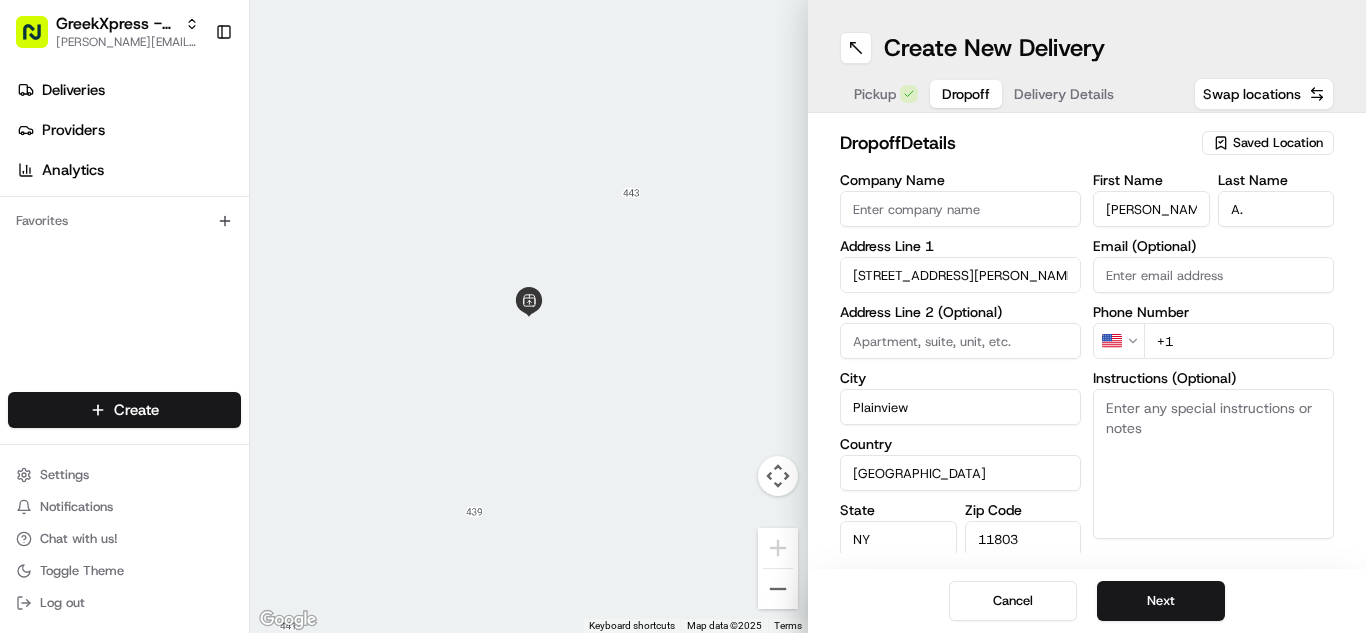 type on "[PHONE_NUMBER]" 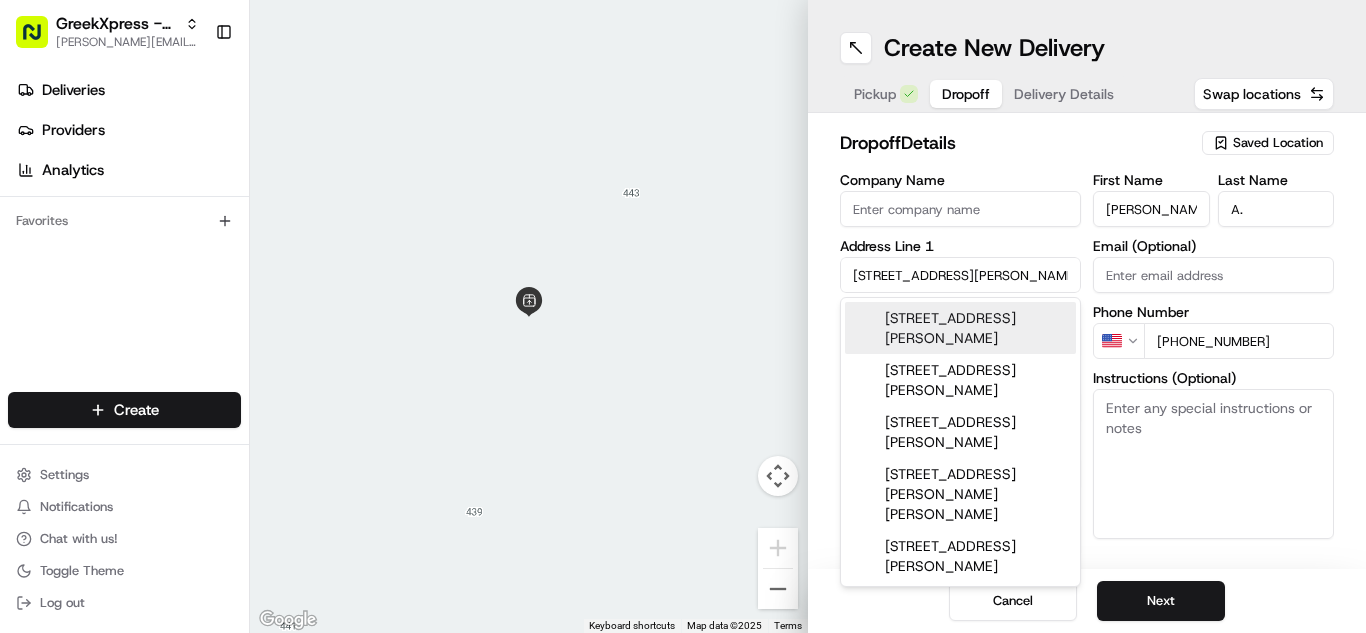 click on "[STREET_ADDRESS][PERSON_NAME]" at bounding box center (960, 328) 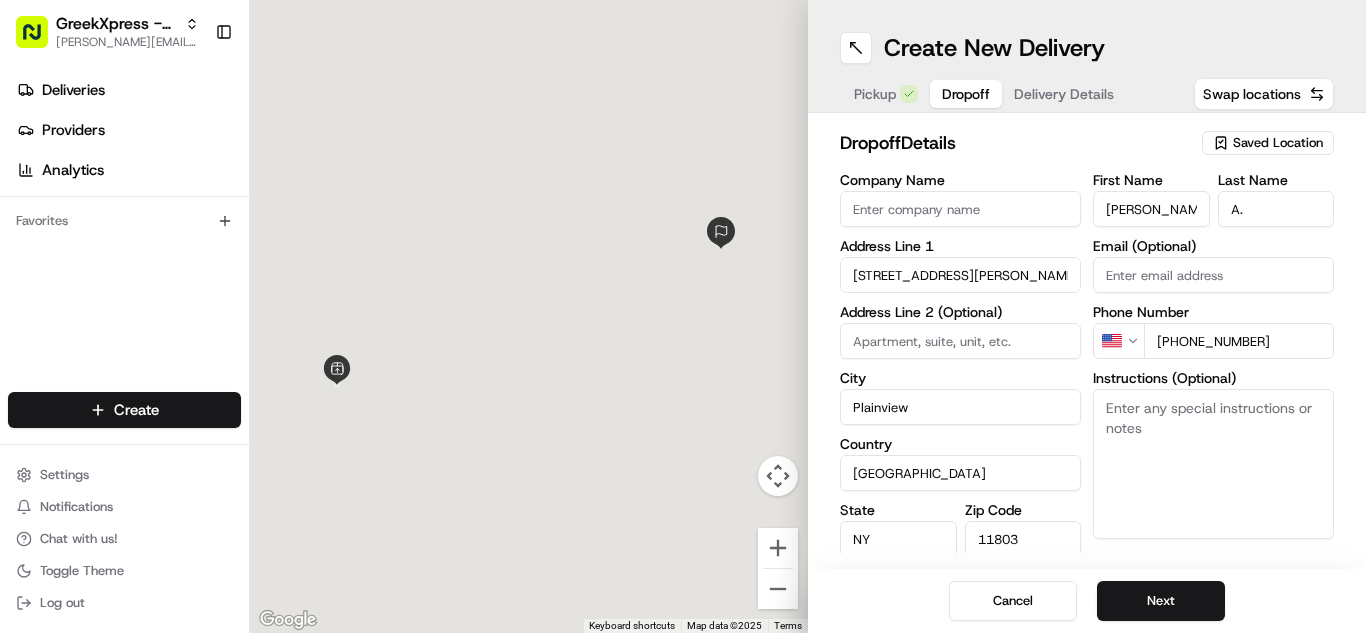 type on "[STREET_ADDRESS][PERSON_NAME]" 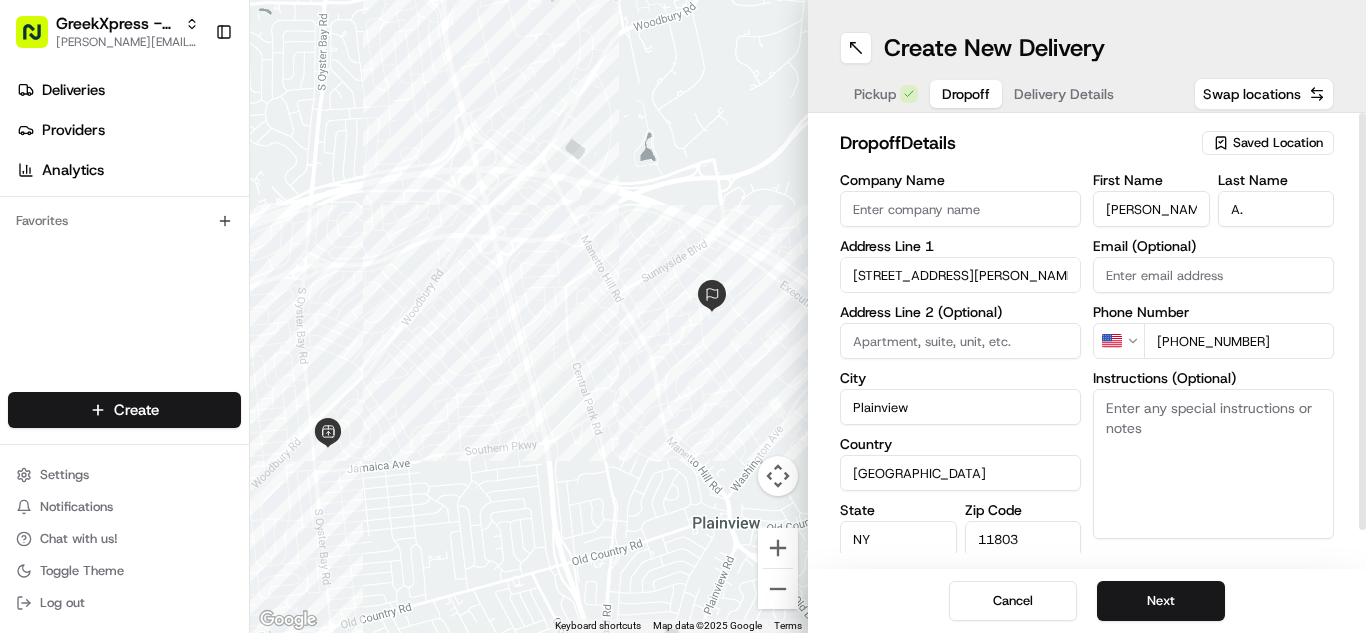 click on "Instructions (Optional)" at bounding box center [1213, 464] 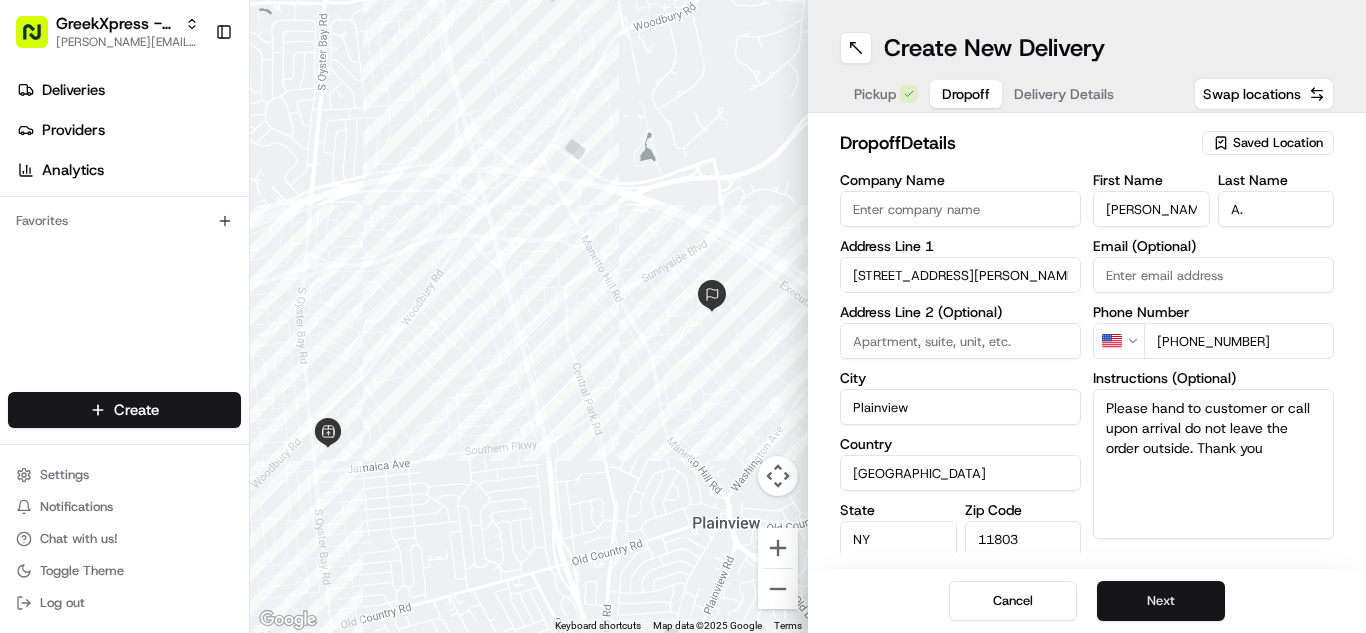 click on "Next" at bounding box center [1161, 601] 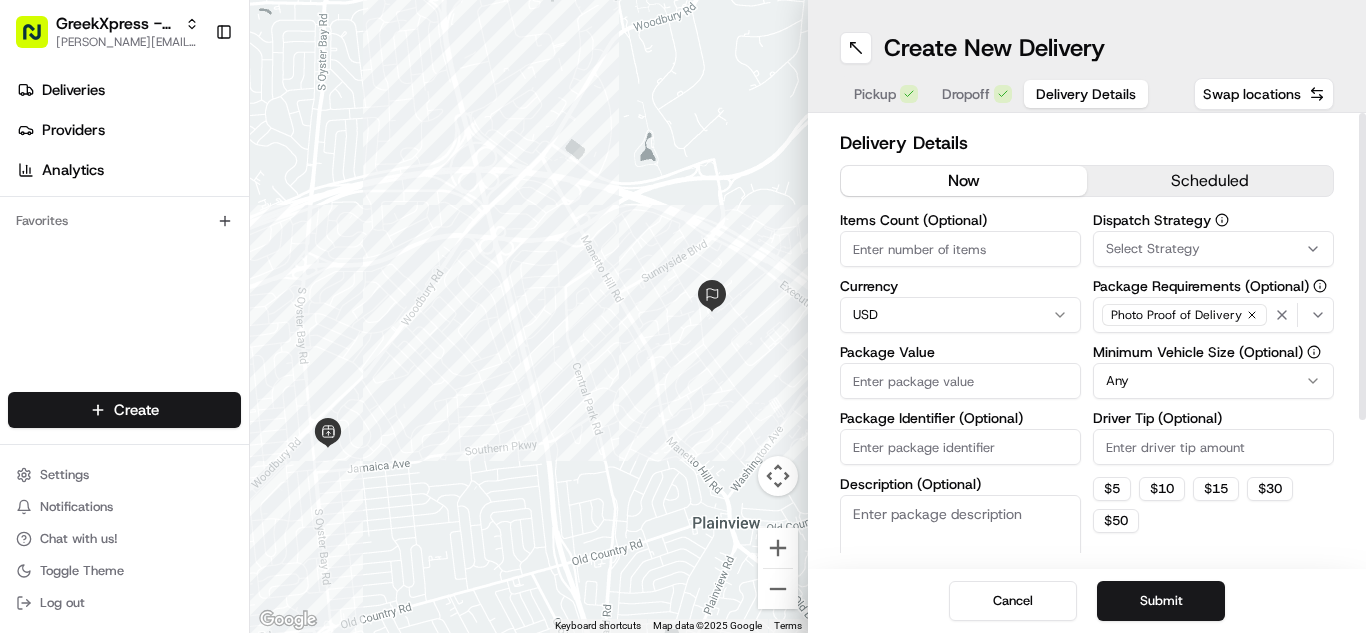 click on "Package Value" at bounding box center [960, 381] 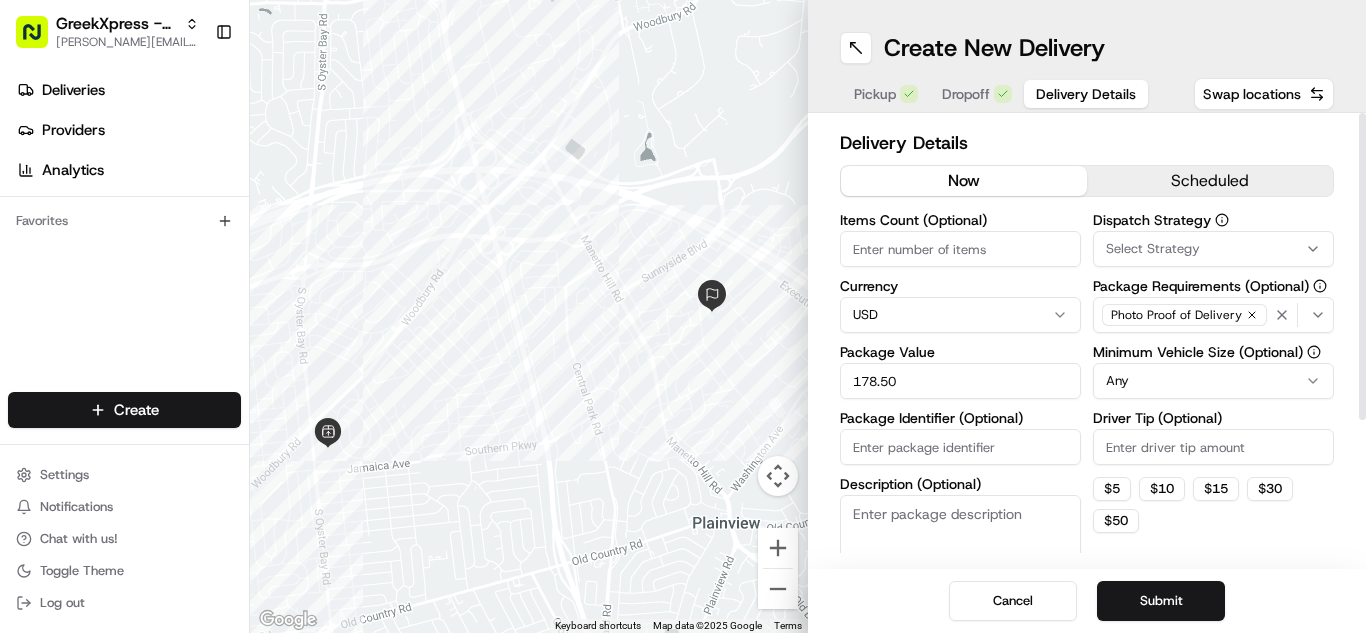type on "178.50" 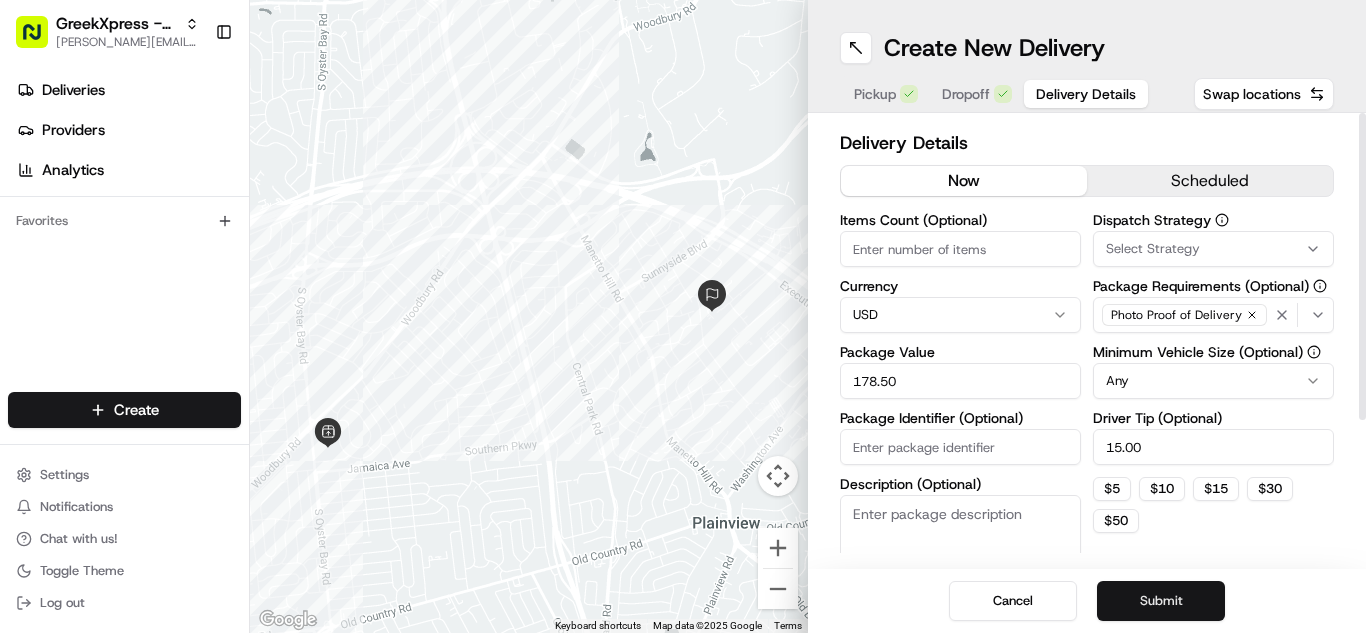 type on "15.00" 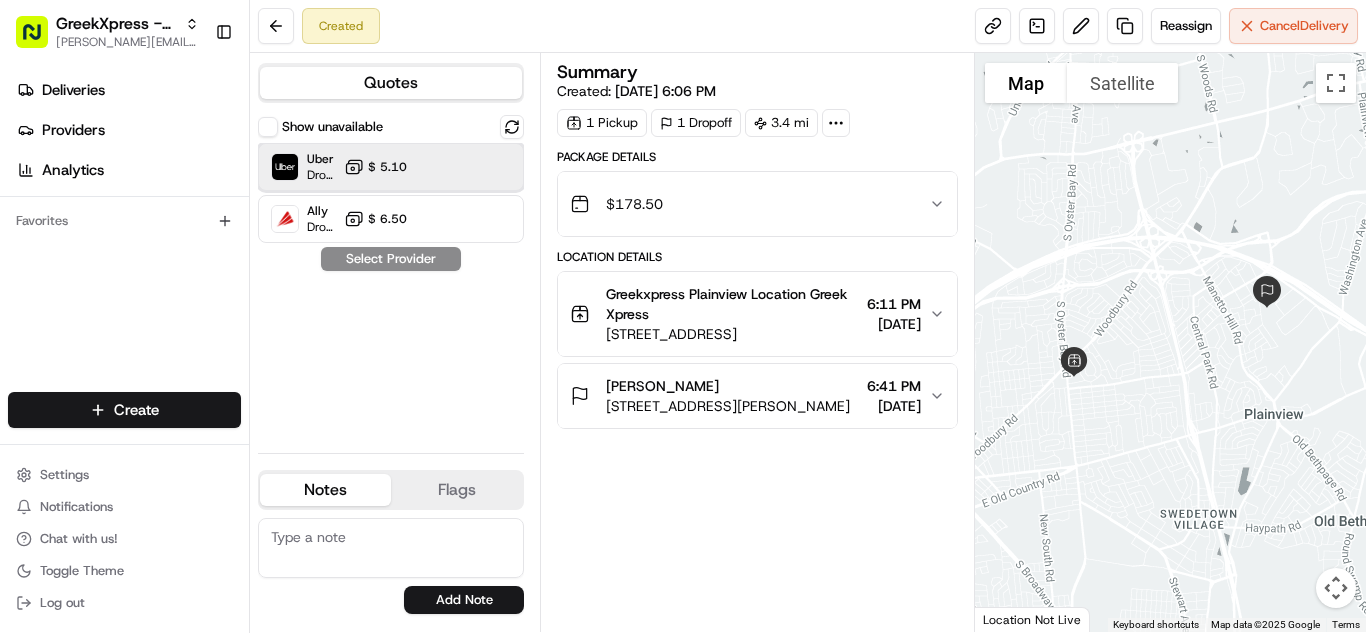 click on "Uber Dropoff ETA   18 minutes $   5.10" at bounding box center [391, 167] 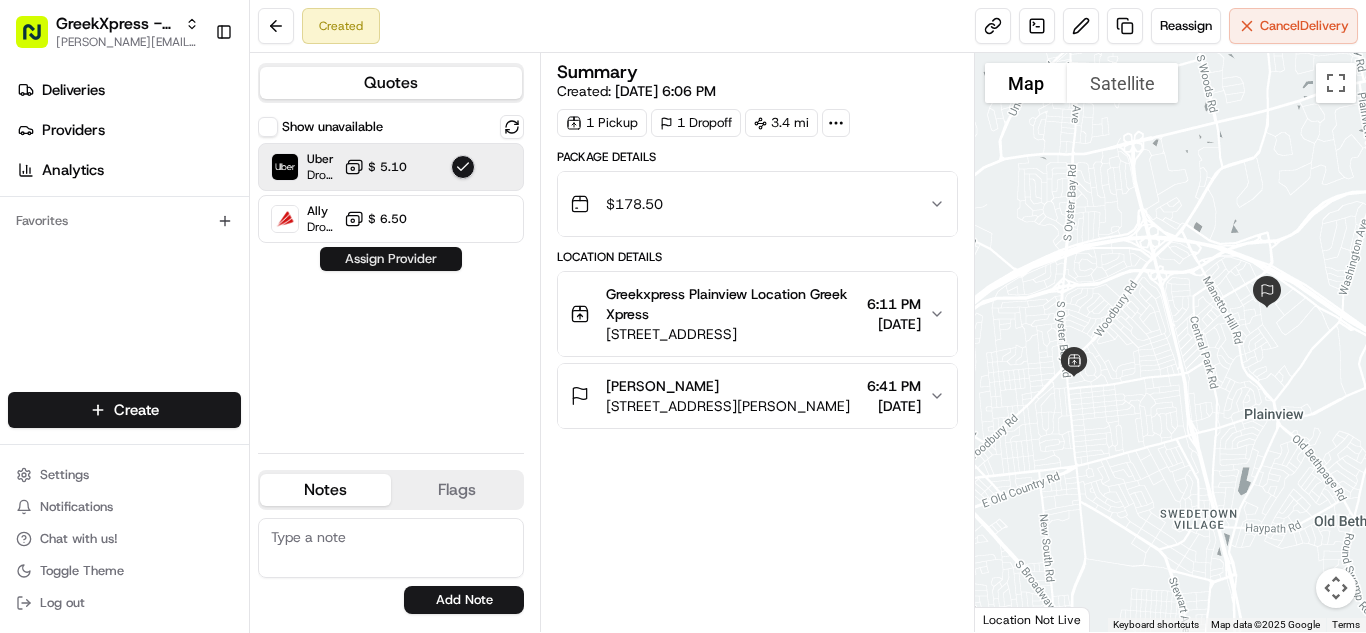 click on "Assign Provider" at bounding box center (391, 259) 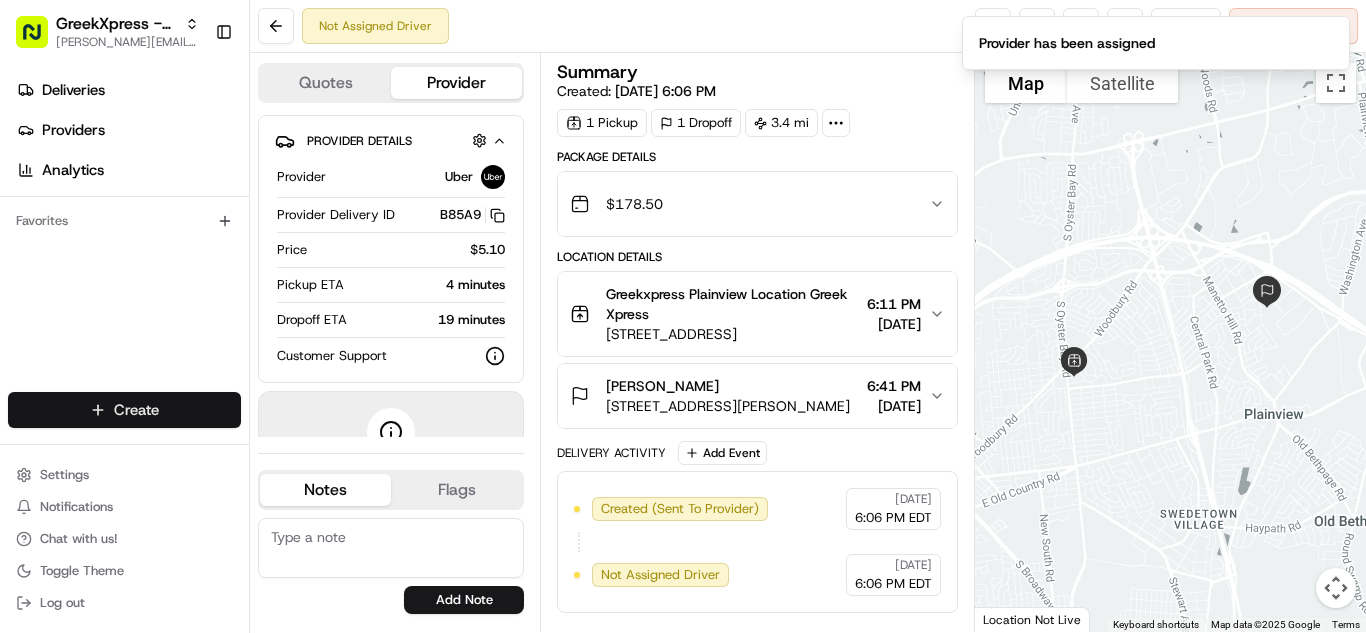 click on "GreekXpress - Plainview [EMAIL_ADDRESS][DOMAIN_NAME] Toggle Sidebar Deliveries Providers Analytics Favorites Main Menu Members & Organization Organization Users Roles Preferences Customization Tracking Orchestration Automations Dispatch Strategy Locations Pickup Locations Dropoff Locations Billing Billing Refund Requests Integrations Notification Triggers Webhooks API Keys Request Logs Create Settings Notifications Chat with us! Toggle Theme Log out Not Assigned Driver Reassign Cancel  Delivery Quotes Provider Provider Details Hidden ( 1 ) Provider Uber   Provider Delivery ID B85A9 Copy  del_qs5BtESSSyaD3BmOEeuFqQ B85A9 Price $5.10 Pickup ETA 4 minutes Dropoff ETA 19 minutes Customer Support Driver information is not available yet. Notes Flags [EMAIL_ADDRESS][DOMAIN_NAME] Add Note [EMAIL_ADDRESS][DOMAIN_NAME] Add Flag Summary Created:   [DATE] 6:06 PM 1   Pickup 1   Dropoff 3.4 mi Package Details $ 178.50 Location Details Greekxpress Plainview Location Greek Xpress [STREET_ADDRESS] ←" at bounding box center (683, 316) 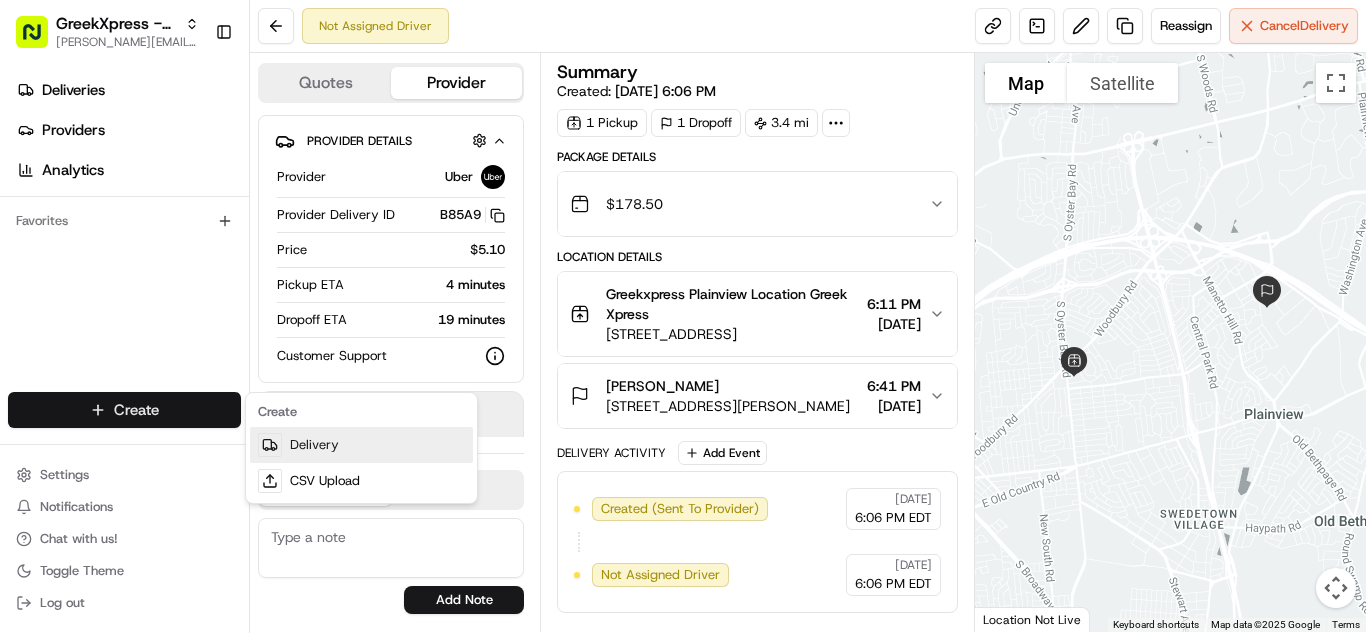 click on "Delivery" at bounding box center [361, 445] 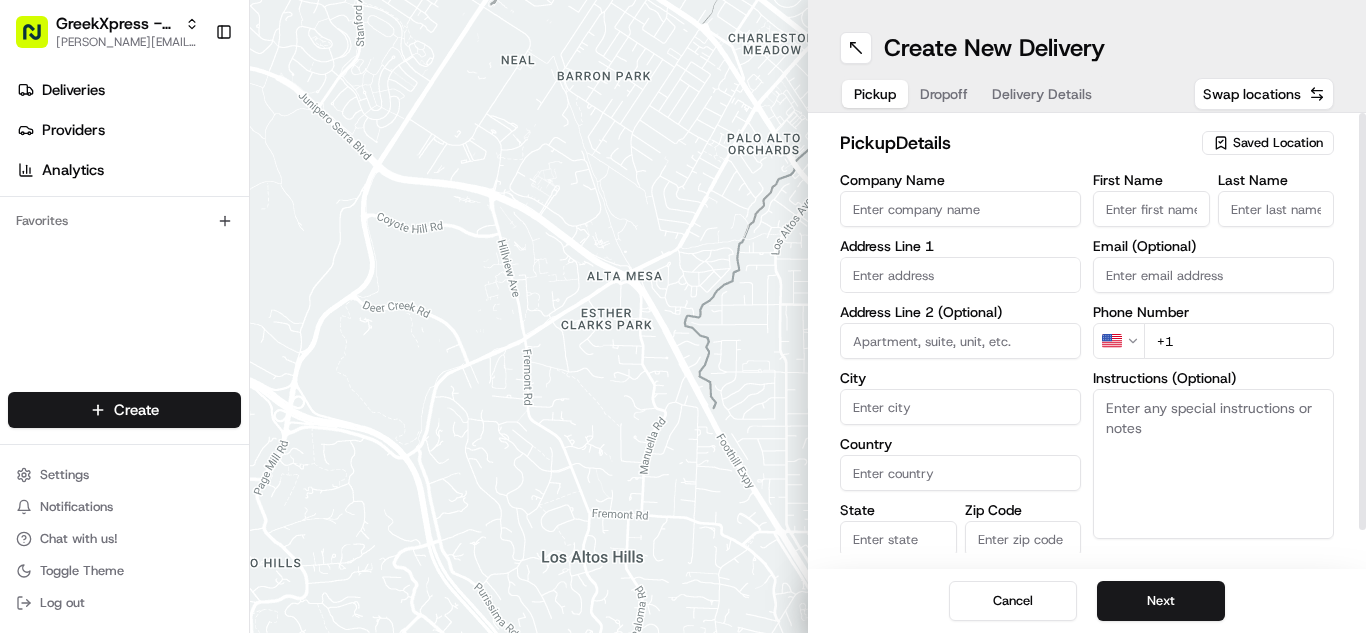 click on "Saved Location" at bounding box center [1278, 143] 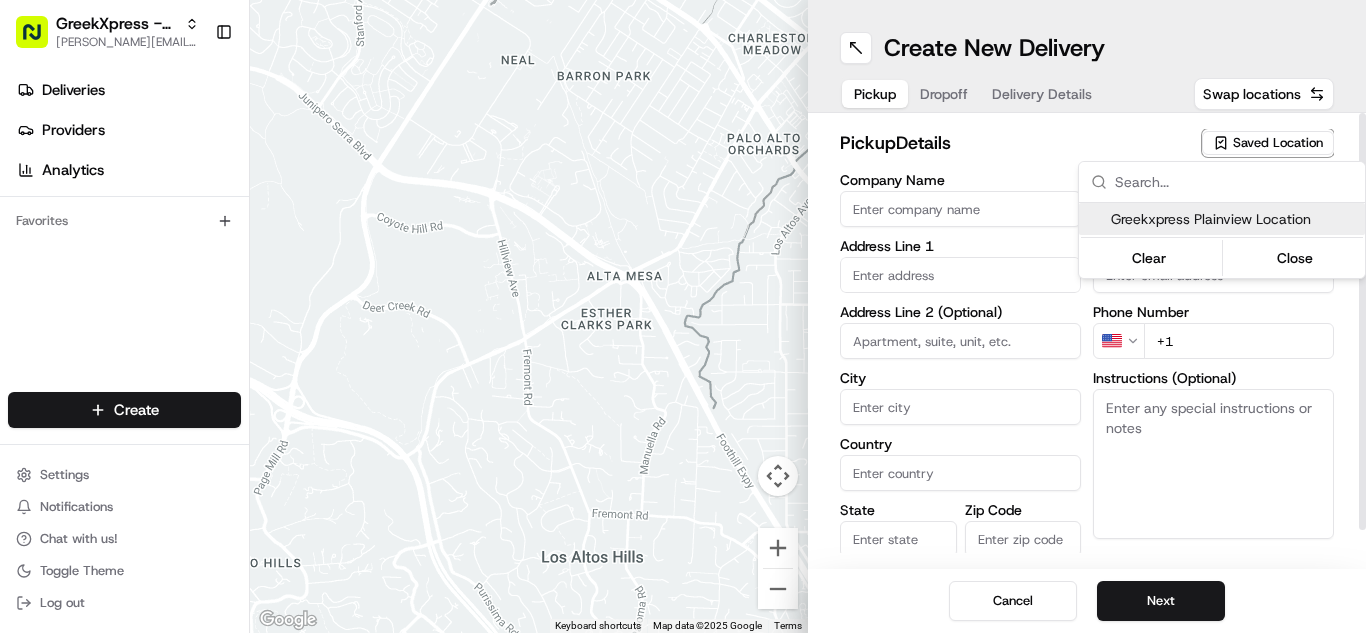 click on "Greekxpress Plainview Location" at bounding box center (1234, 219) 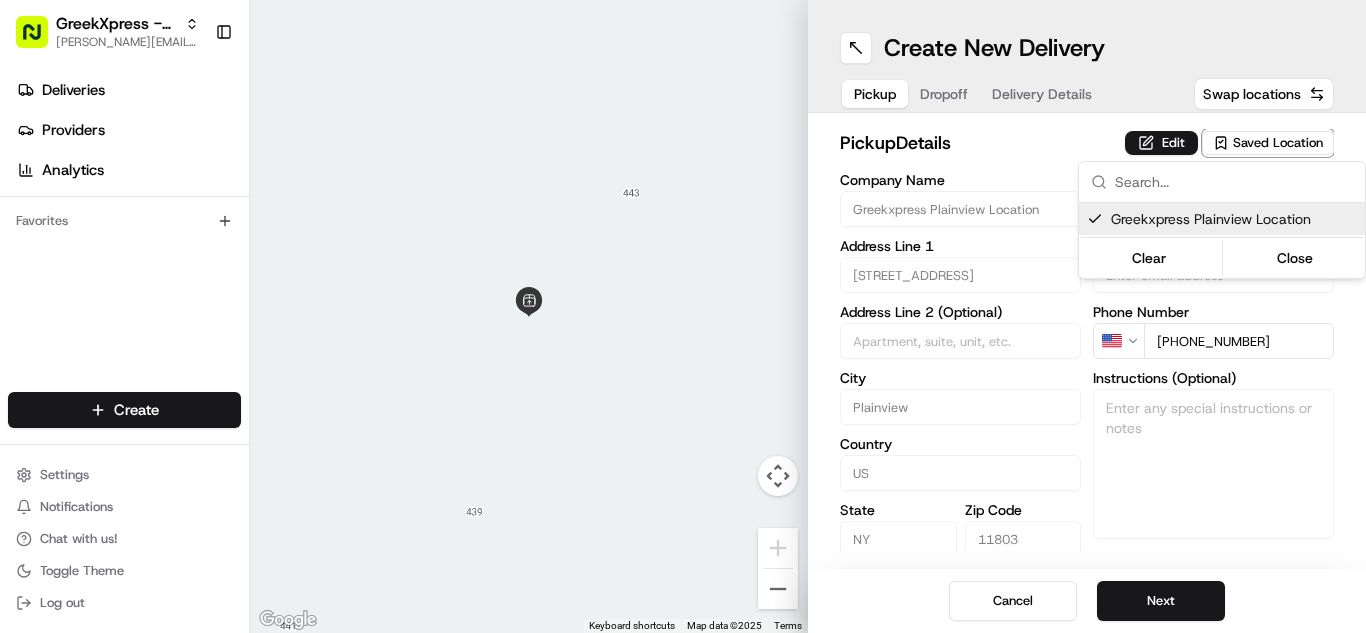 click on "GreekXpress - Plainview [EMAIL_ADDRESS][DOMAIN_NAME] Toggle Sidebar Deliveries Providers Analytics Favorites Main Menu Members & Organization Organization Users Roles Preferences Customization Tracking Orchestration Automations Dispatch Strategy Locations Pickup Locations Dropoff Locations Billing Billing Refund Requests Integrations Notification Triggers Webhooks API Keys Request Logs Create Settings Notifications Chat with us! Toggle Theme Log out To navigate the map with touch gestures double-tap and hold your finger on the map, then drag the map. ← Move left → Move right ↑ Move up ↓ Move down + Zoom in - Zoom out Home Jump left by 75% End Jump right by 75% Page Up Jump up by 75% Page Down Jump down by 75% Keyboard shortcuts Map Data Map data ©2025 Map data ©2025 2 m  Click to toggle between metric and imperial units Terms Report a map error Create New Delivery Pickup Dropoff Delivery Details Swap locations pickup  Details  Edit Saved Location Company Name Greekxpress Plainview Location" at bounding box center [683, 316] 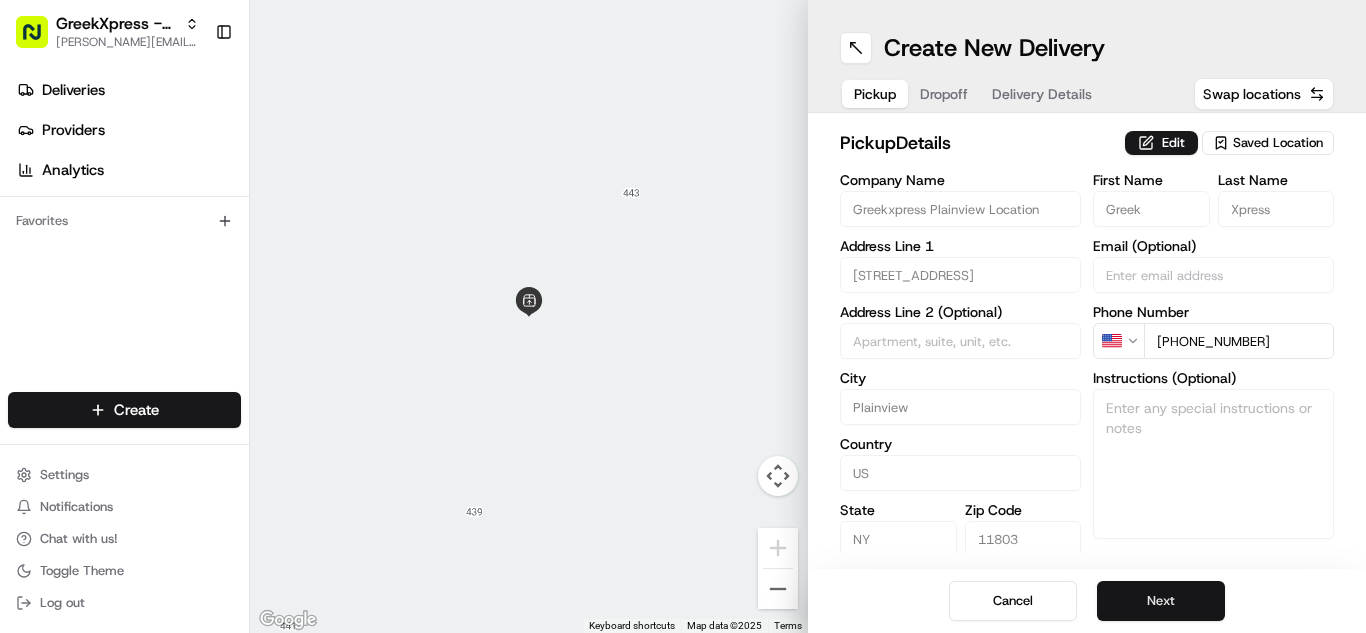 click on "Next" at bounding box center (1161, 601) 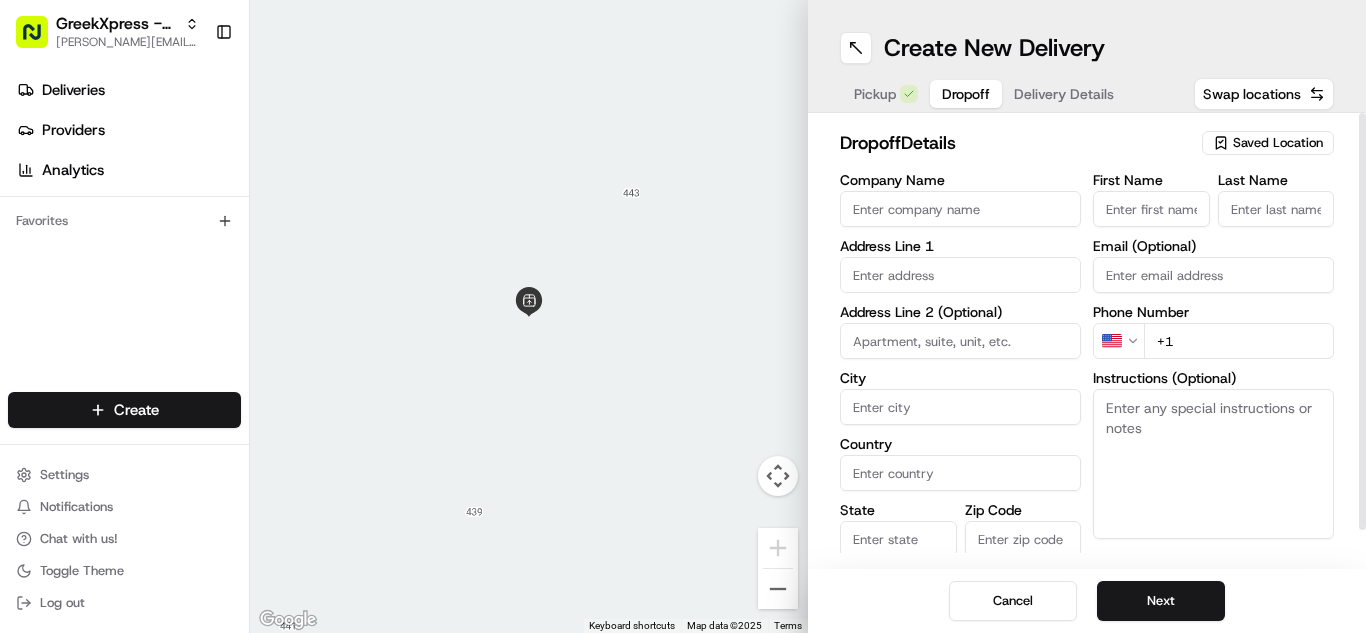 click on "First Name" at bounding box center (1151, 209) 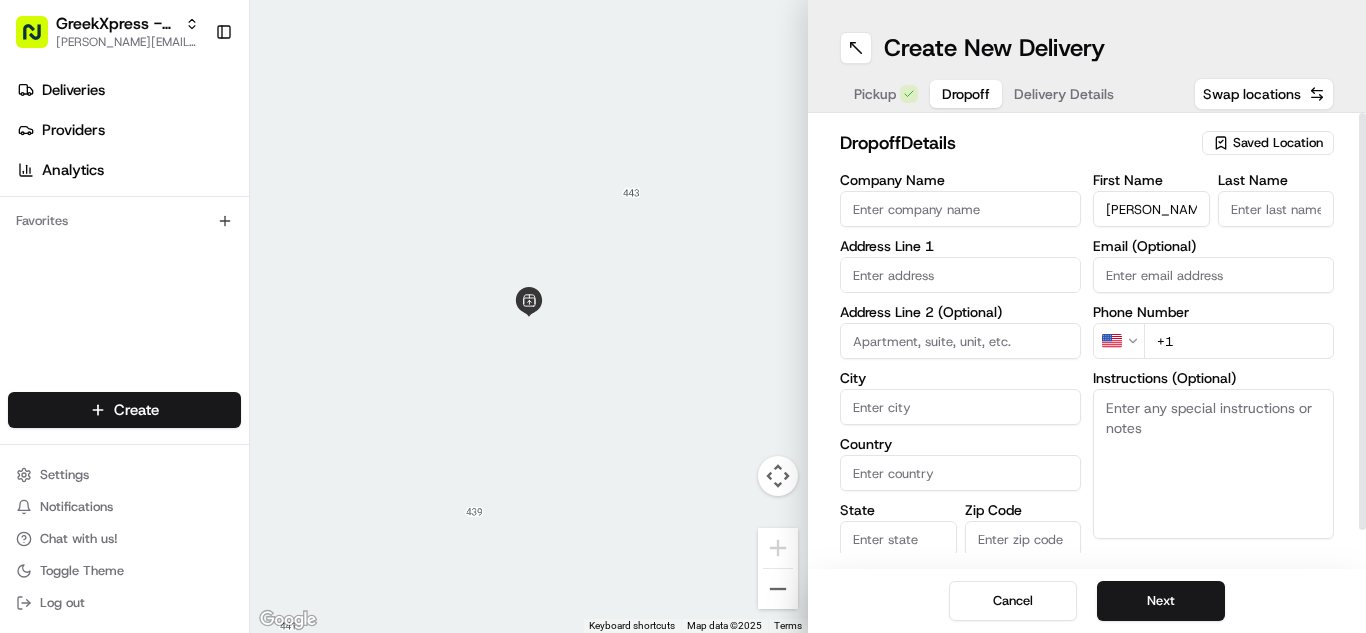 type on "[PERSON_NAME]" 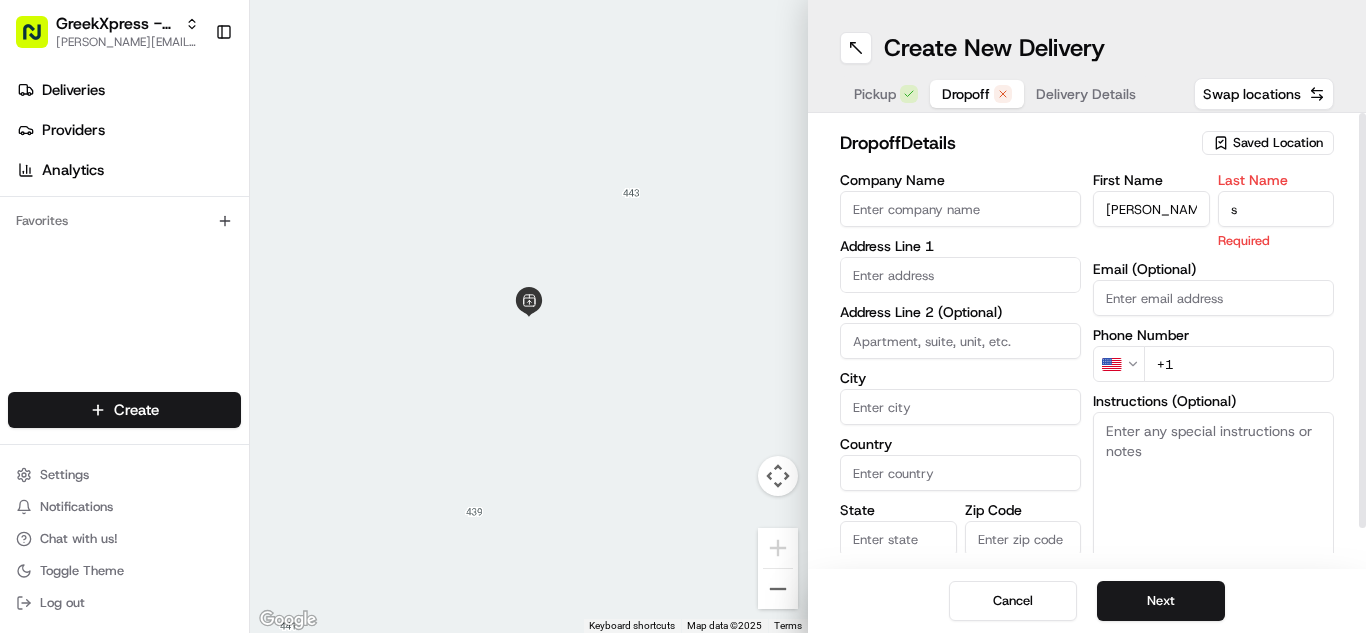 type on "s" 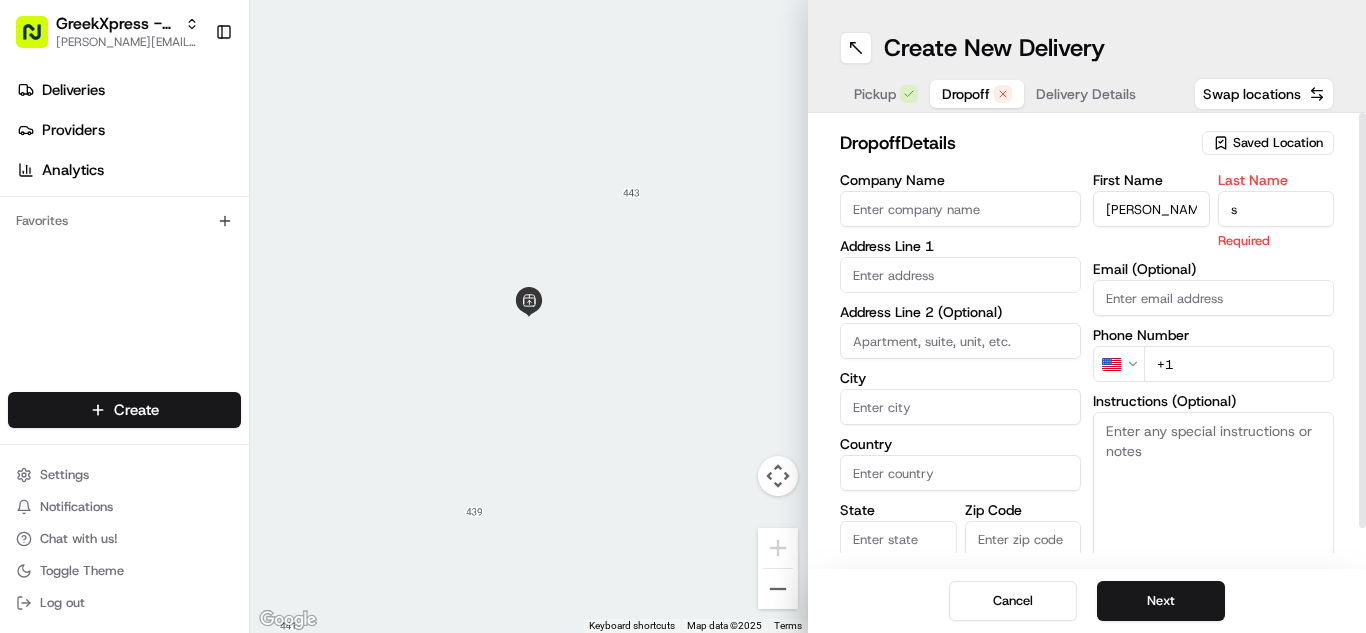 click at bounding box center (960, 275) 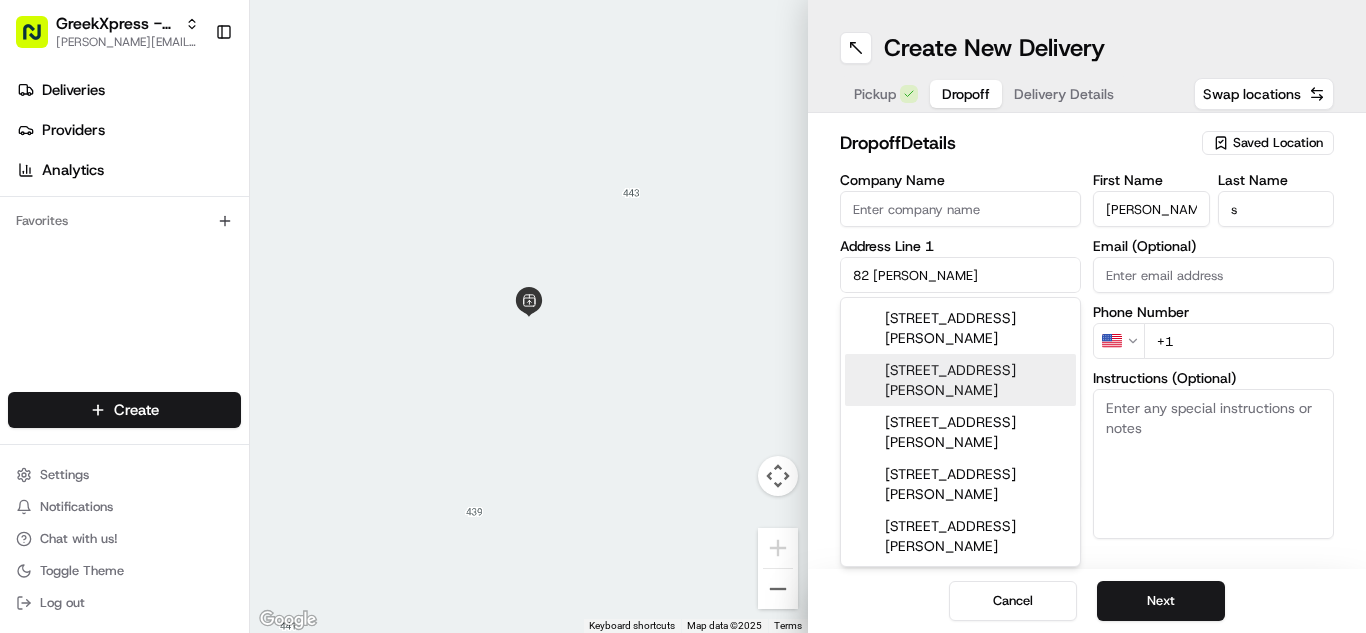 click on "[STREET_ADDRESS][PERSON_NAME]" at bounding box center (960, 380) 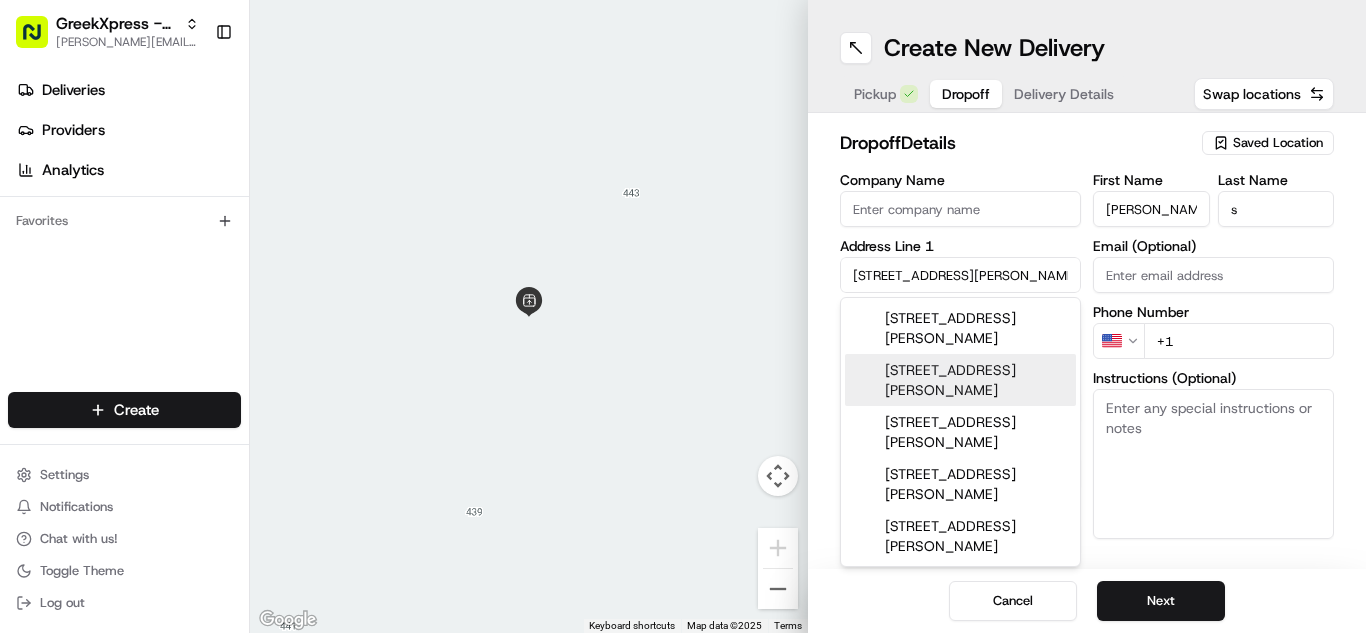 type on "[STREET_ADDRESS][PERSON_NAME]" 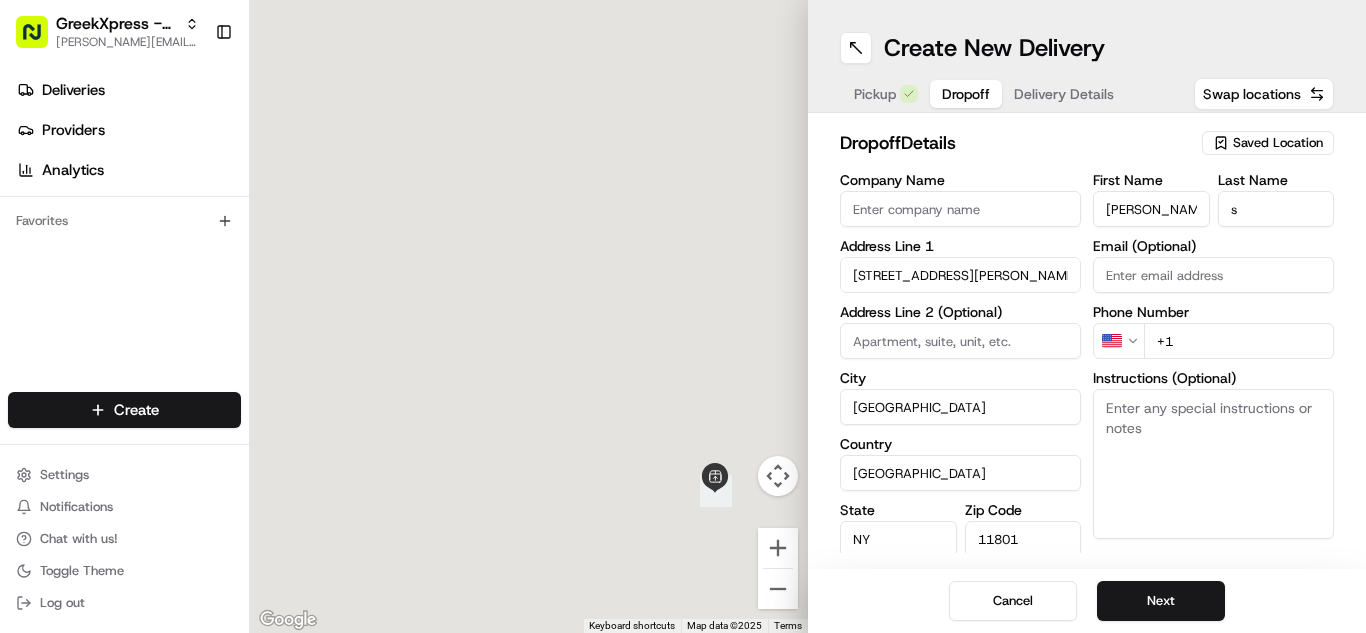 type on "[STREET_ADDRESS][PERSON_NAME]" 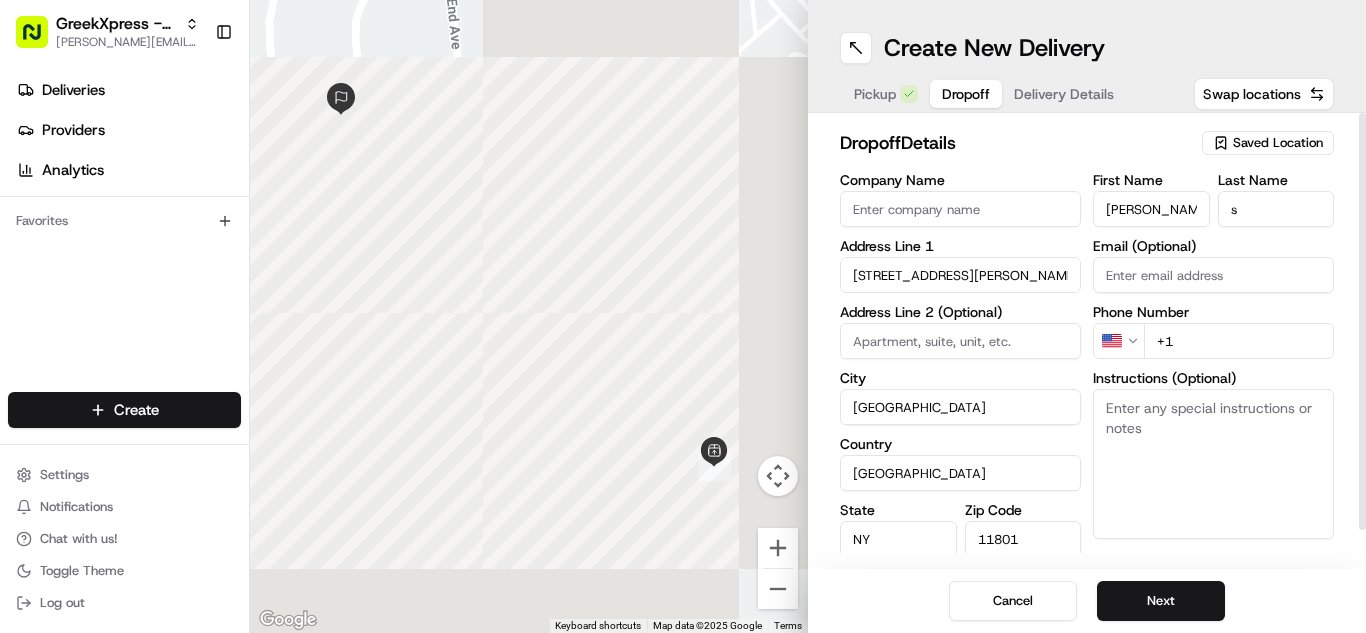 click on "+1" at bounding box center (1239, 341) 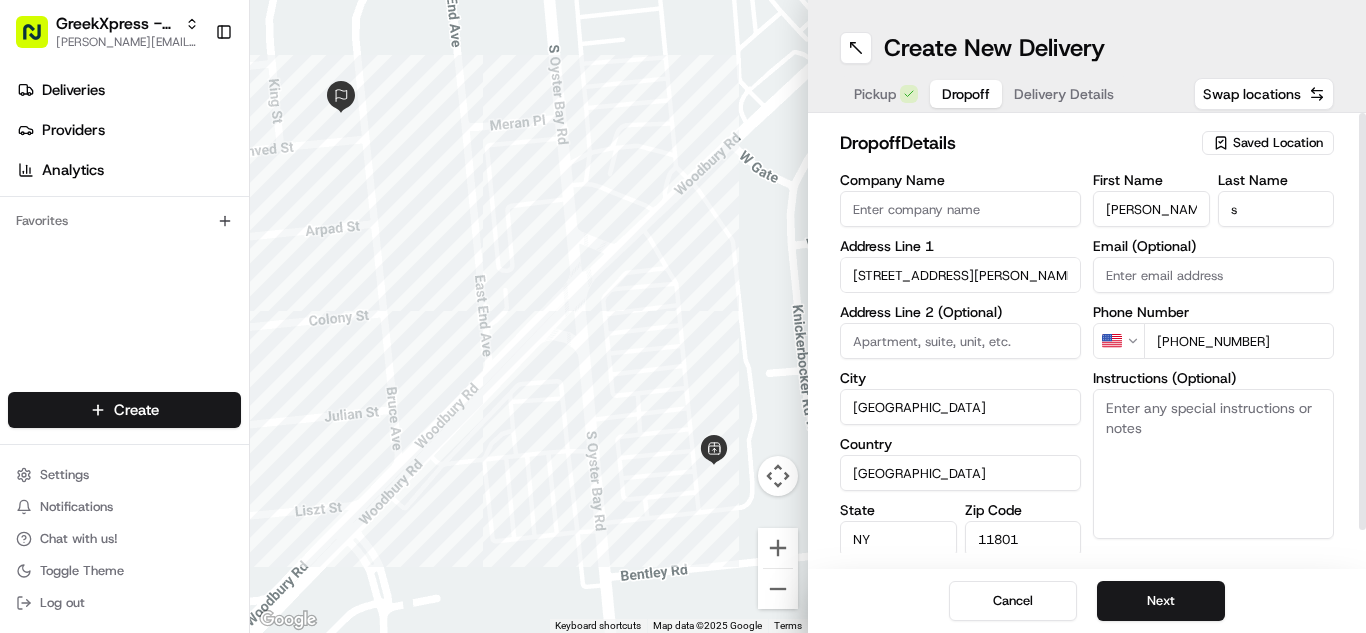 type on "[PHONE_NUMBER]" 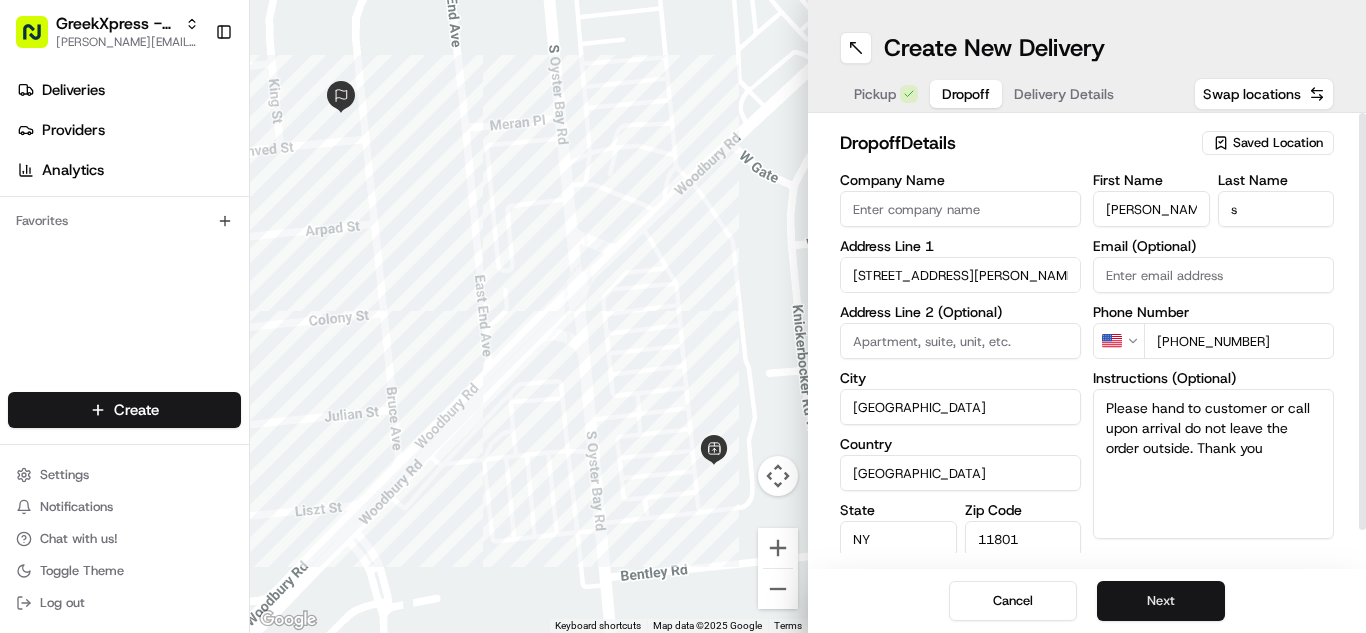 click on "Next" at bounding box center [1161, 601] 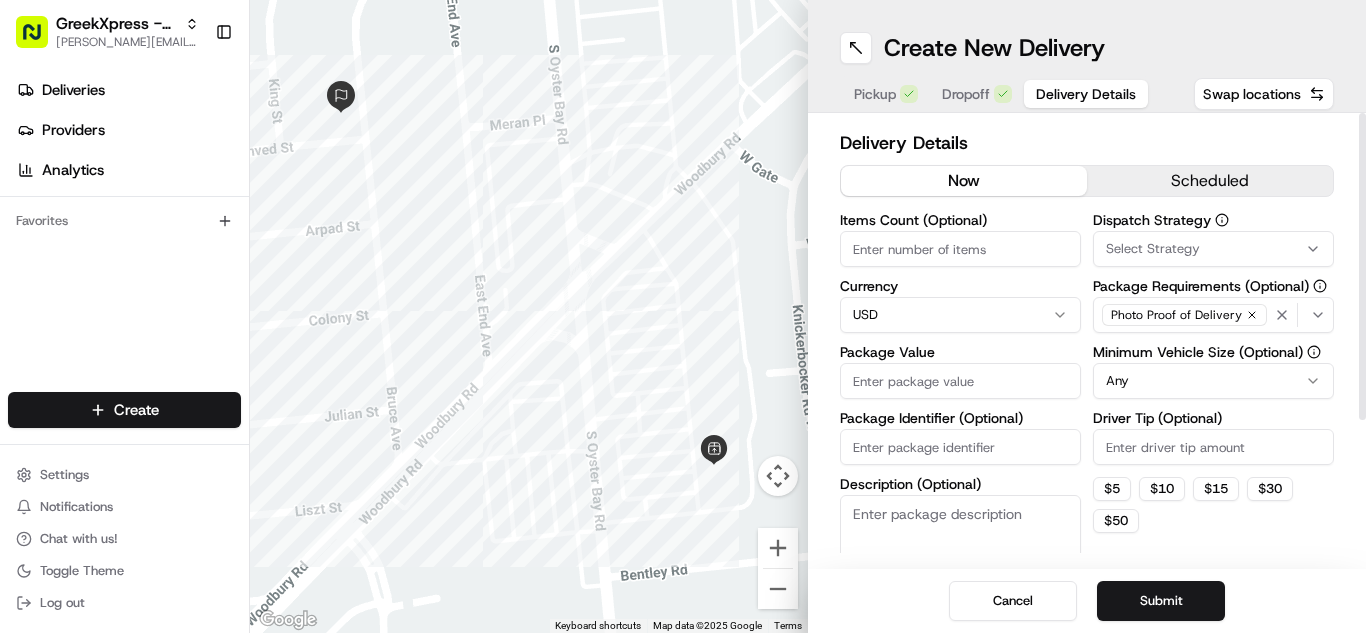 click on "Package Value" at bounding box center (960, 381) 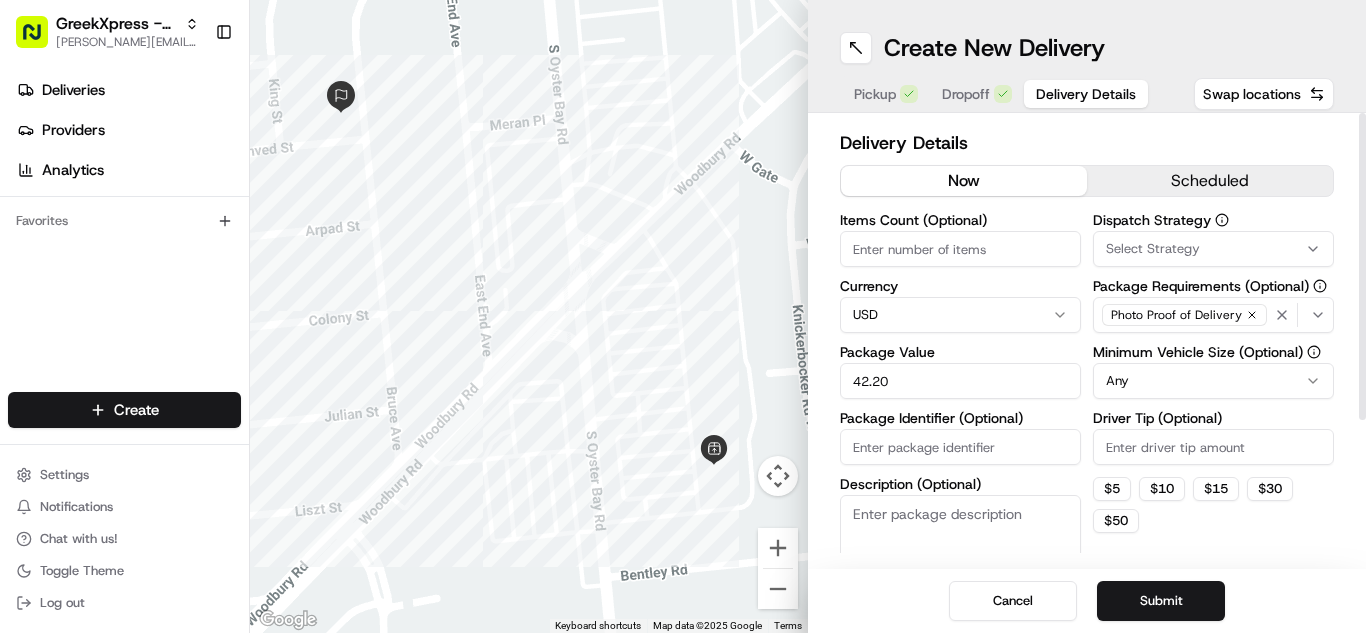 type on "42.20" 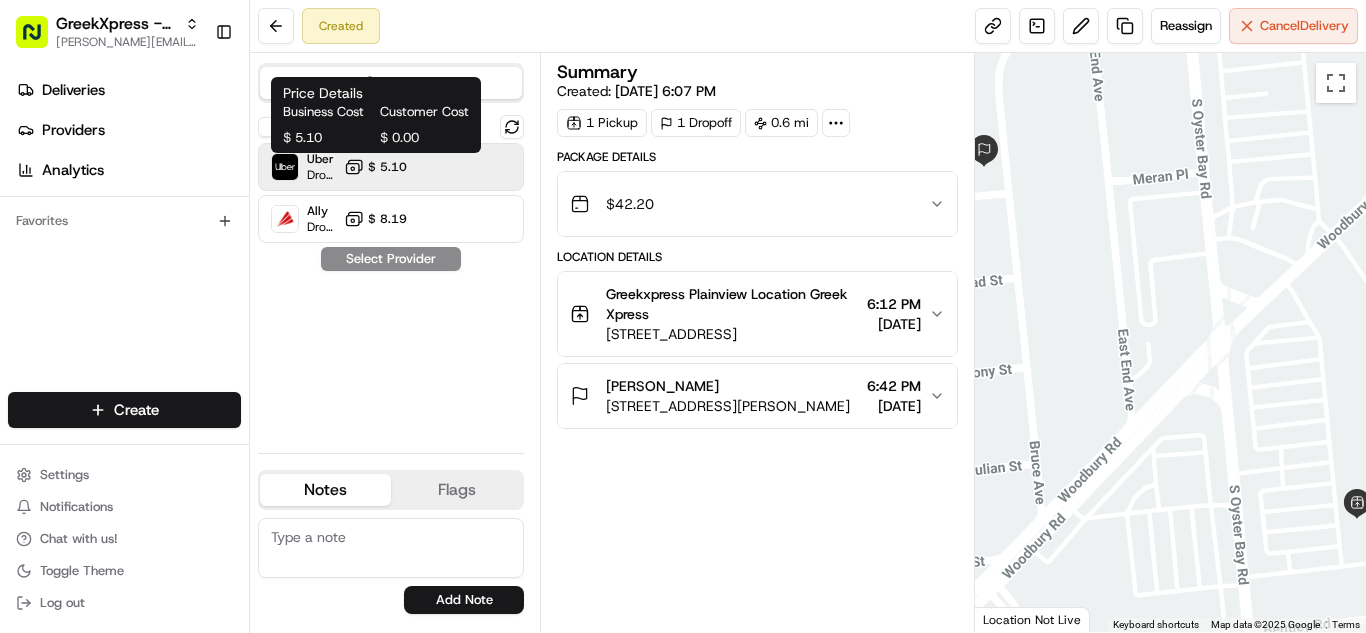 click on "$   5.10" at bounding box center (387, 167) 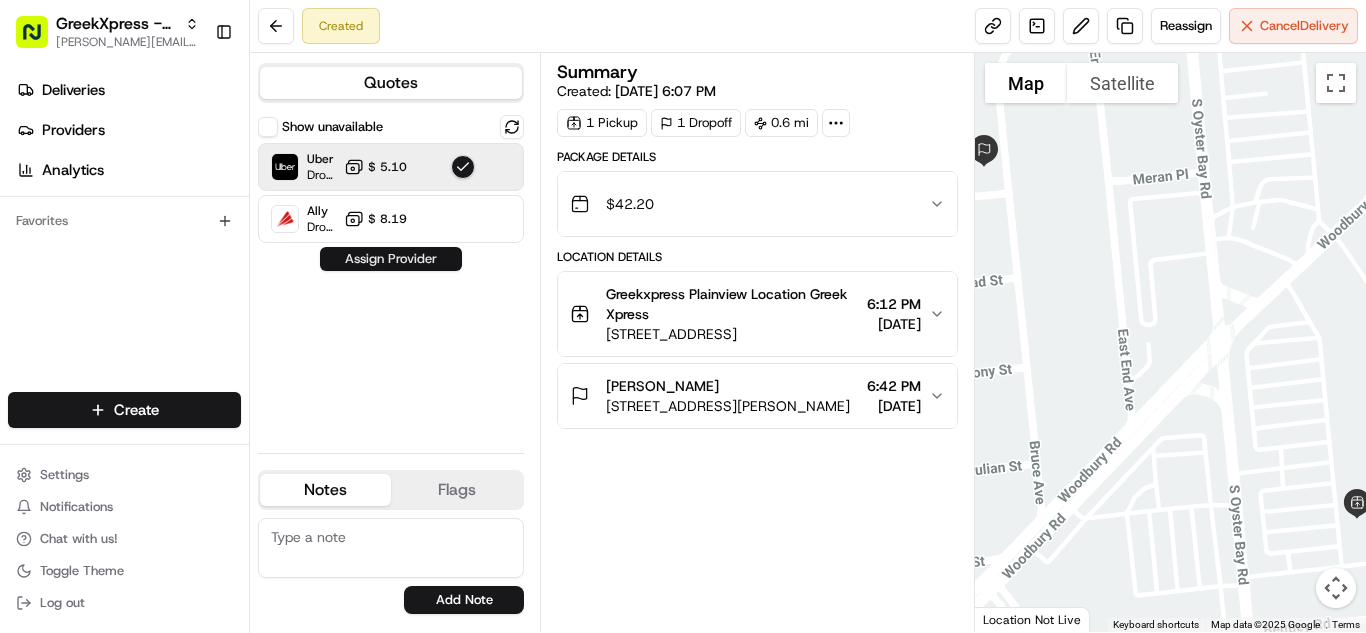 click on "Assign Provider" at bounding box center (391, 259) 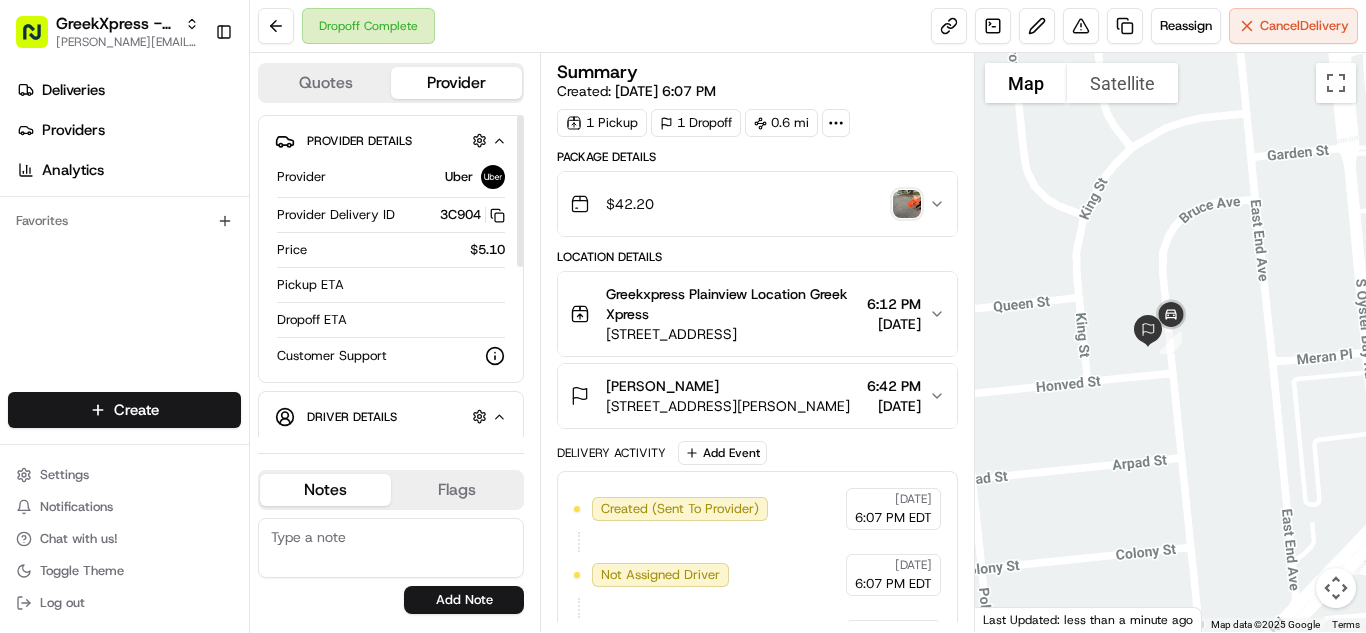 click on "Provider Uber   Provider Delivery ID 3C904 Copy  del_ZVERtAZESrm_cA1hI9PJBA 3C904 Price $5.10 Pickup ETA Dropoff ETA Customer Support" at bounding box center (391, 265) 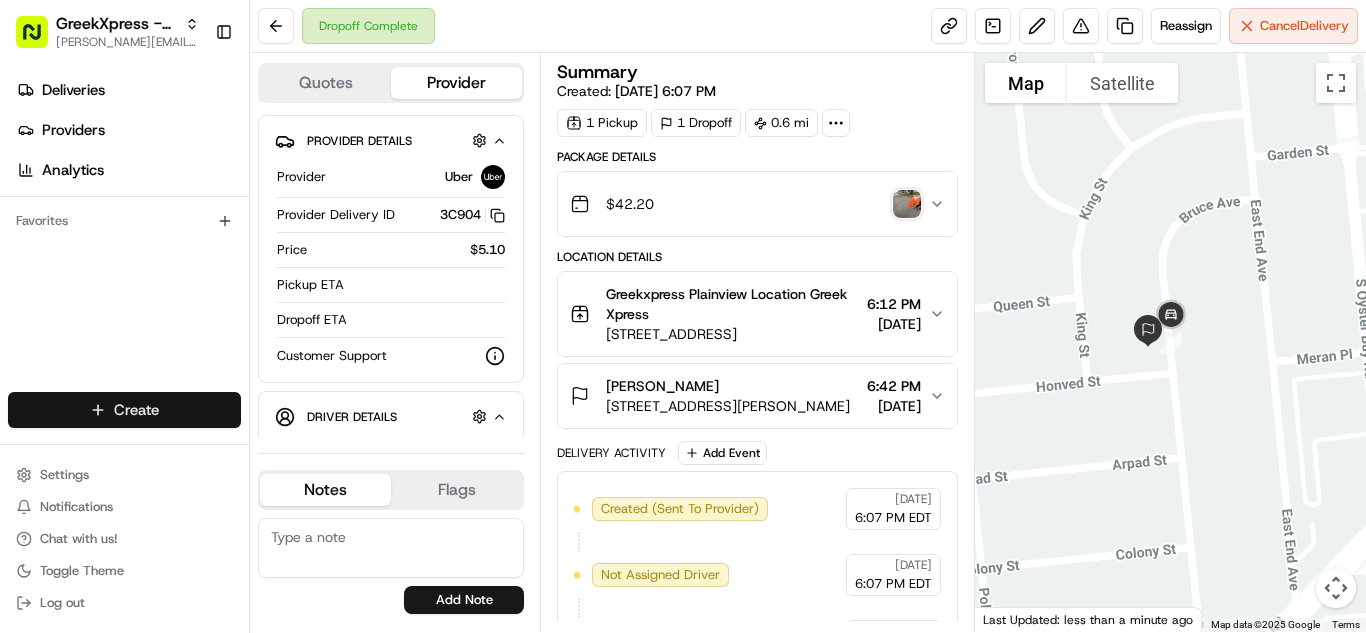click on "GreekXpress - Plainview [EMAIL_ADDRESS][DOMAIN_NAME] Toggle Sidebar Deliveries Providers Analytics Favorites Main Menu Members & Organization Organization Users Roles Preferences Customization Tracking Orchestration Automations Dispatch Strategy Locations Pickup Locations Dropoff Locations Billing Billing Refund Requests Integrations Notification Triggers Webhooks API Keys Request Logs Create Settings Notifications Chat with us! Toggle Theme Log out Dropoff Complete Reassign Cancel  Delivery Quotes Provider Provider Details Hidden ( 1 ) Provider Uber   Provider Delivery ID 3C904 Copy  del_ZVERtAZESrm_cA1hI9PJBA 3C904 Price $5.10 Pickup ETA Dropoff ETA Customer Support Driver Details Hidden ( 5 ) Name [PERSON_NAME] Pickup Phone Number +1 312 766 6835 ext. 80285500 Dropoff Phone Number [PHONE_NUMBER] Tip $0.00 Type car Make Lexus Model ES Color silver License Plate Number ***3709 Notes Flags [EMAIL_ADDRESS][DOMAIN_NAME] Add Note [EMAIL_ADDRESS][DOMAIN_NAME] Add Flag Summary Created:   [DATE] 6:07 PM 1   Pickup 1   $" at bounding box center [683, 316] 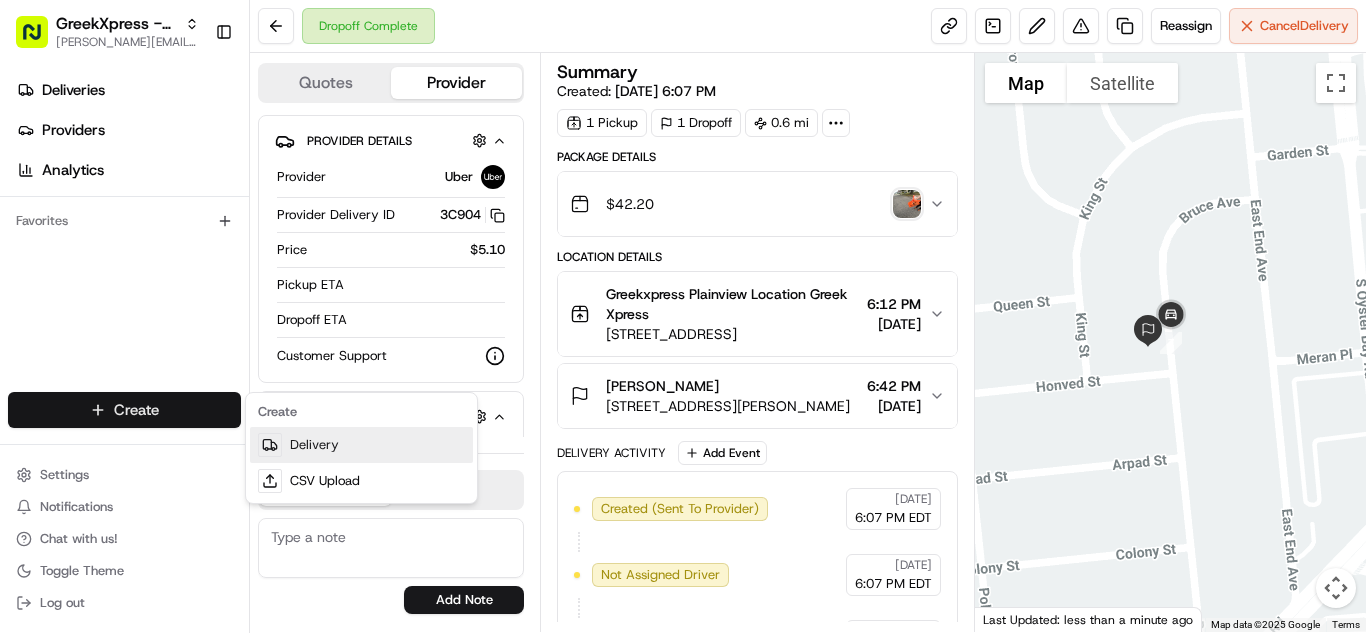 click on "Delivery" at bounding box center (361, 445) 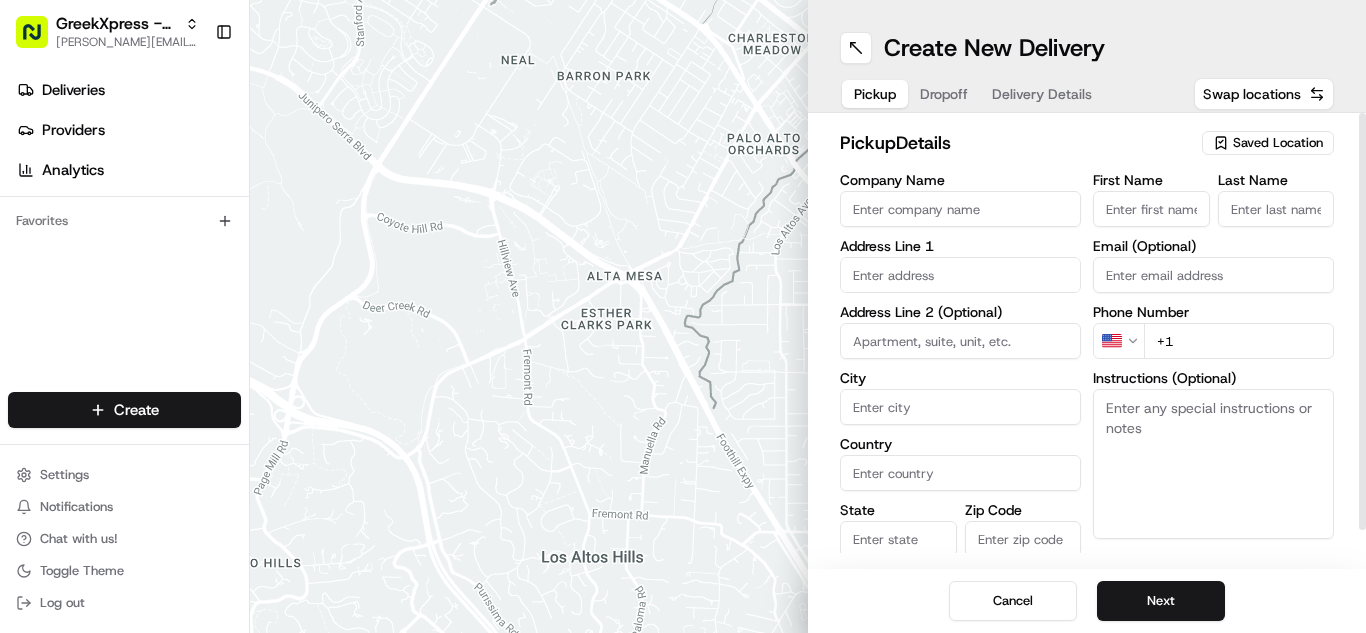 click on "Saved Location" at bounding box center [1278, 143] 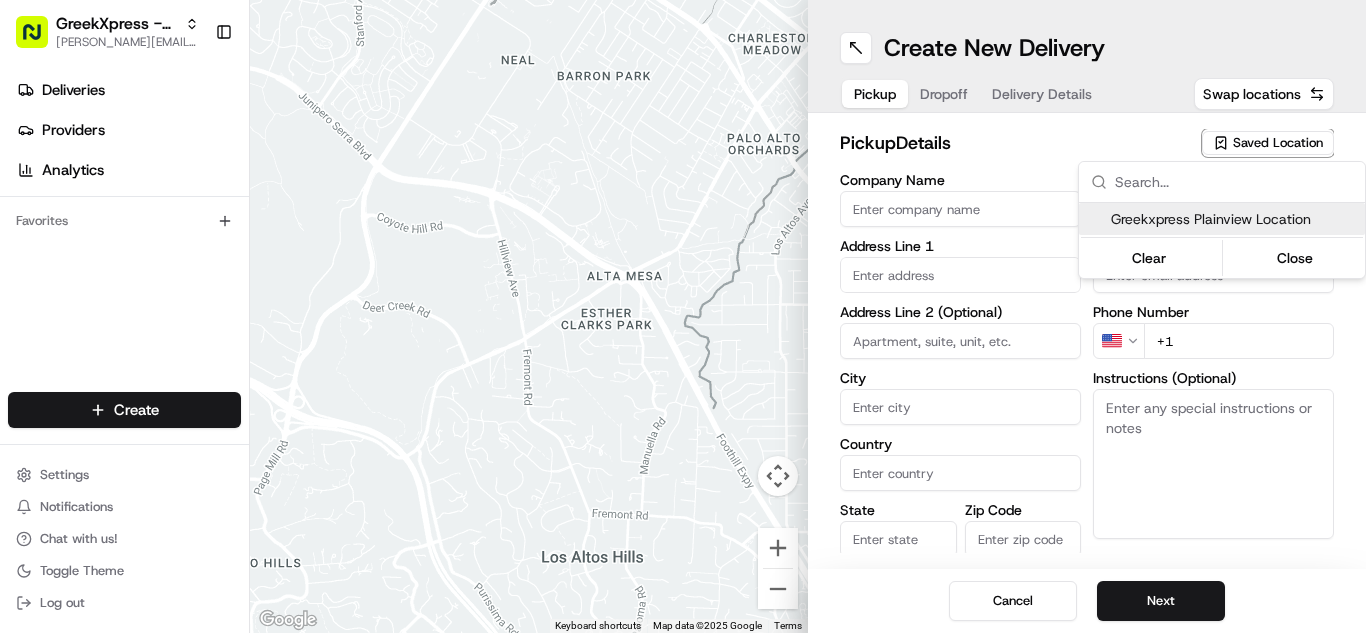 click on "Greekxpress Plainview Location" at bounding box center [1234, 219] 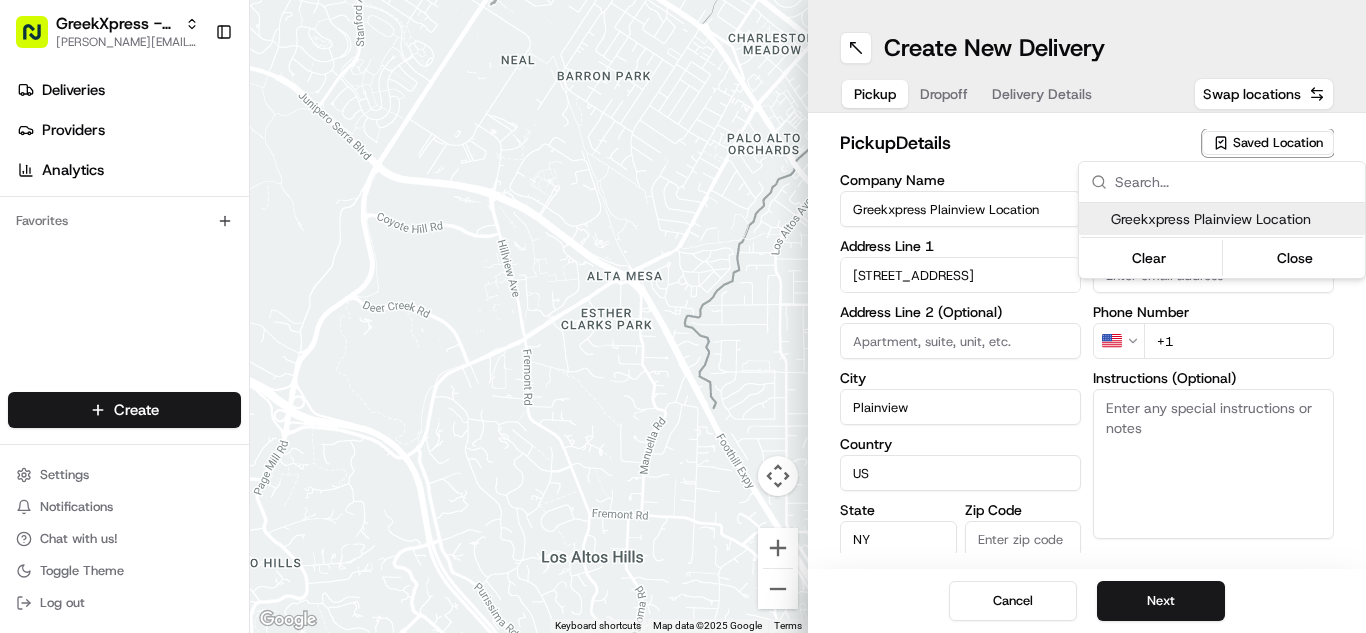 type on "11803" 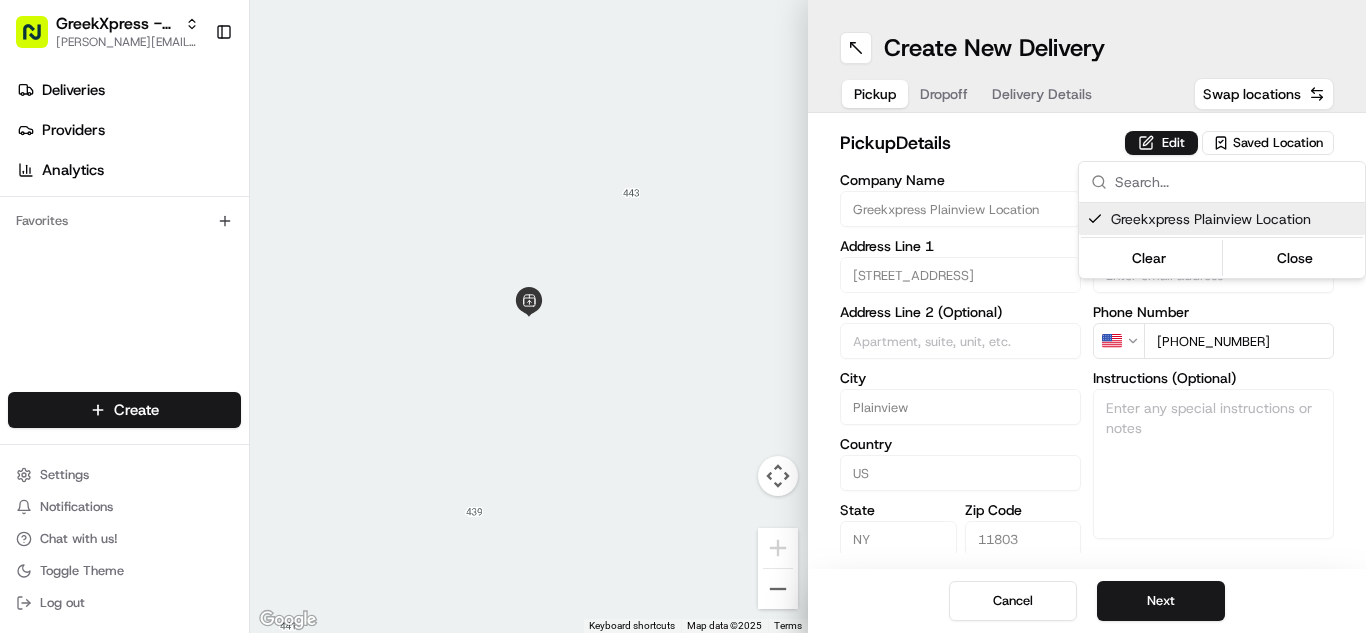 click on "GreekXpress - Plainview [EMAIL_ADDRESS][DOMAIN_NAME] Toggle Sidebar Deliveries Providers Analytics Favorites Main Menu Members & Organization Organization Users Roles Preferences Customization Tracking Orchestration Automations Dispatch Strategy Locations Pickup Locations Dropoff Locations Billing Billing Refund Requests Integrations Notification Triggers Webhooks API Keys Request Logs Create Settings Notifications Chat with us! Toggle Theme Log out To navigate the map with touch gestures double-tap and hold your finger on the map, then drag the map. ← Move left → Move right ↑ Move up ↓ Move down + Zoom in - Zoom out Home Jump left by 75% End Jump right by 75% Page Up Jump up by 75% Page Down Jump down by 75% Keyboard shortcuts Map Data Map data ©2025 Map data ©2025 2 m  Click to toggle between metric and imperial units Terms Report a map error Create New Delivery Pickup Dropoff Delivery Details Swap locations pickup  Details  Edit Saved Location Company Name Greekxpress Plainview Location" at bounding box center (683, 316) 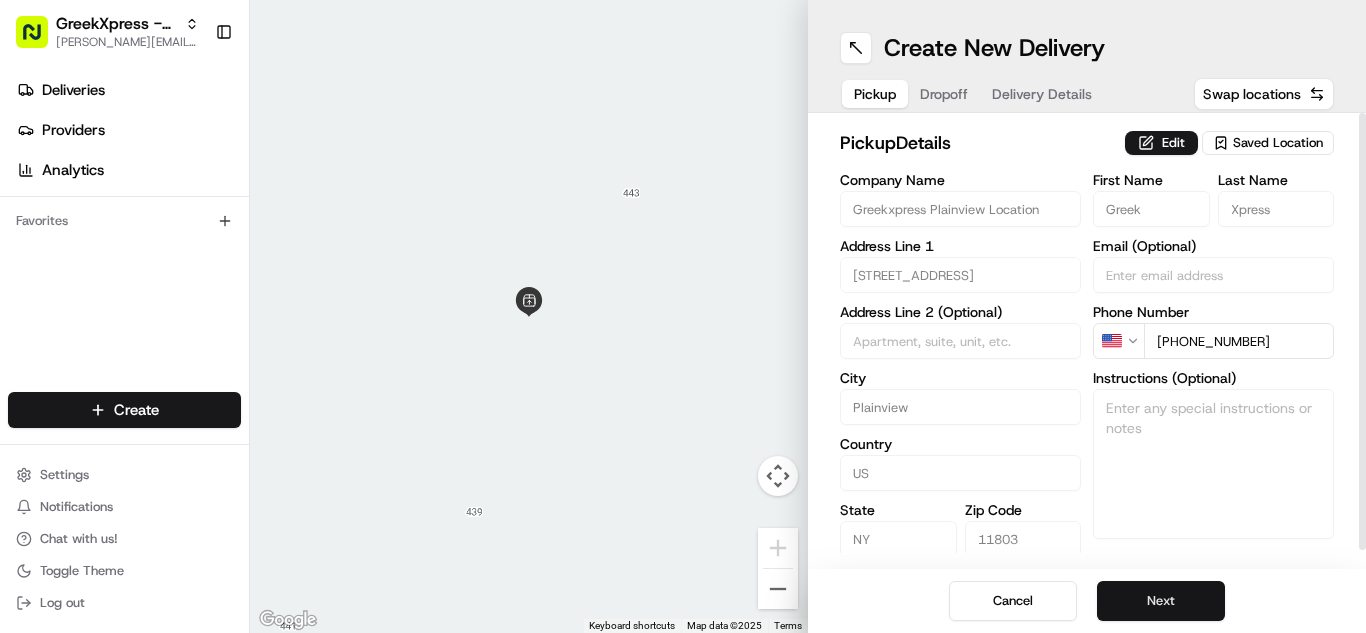 click on "Next" at bounding box center (1161, 601) 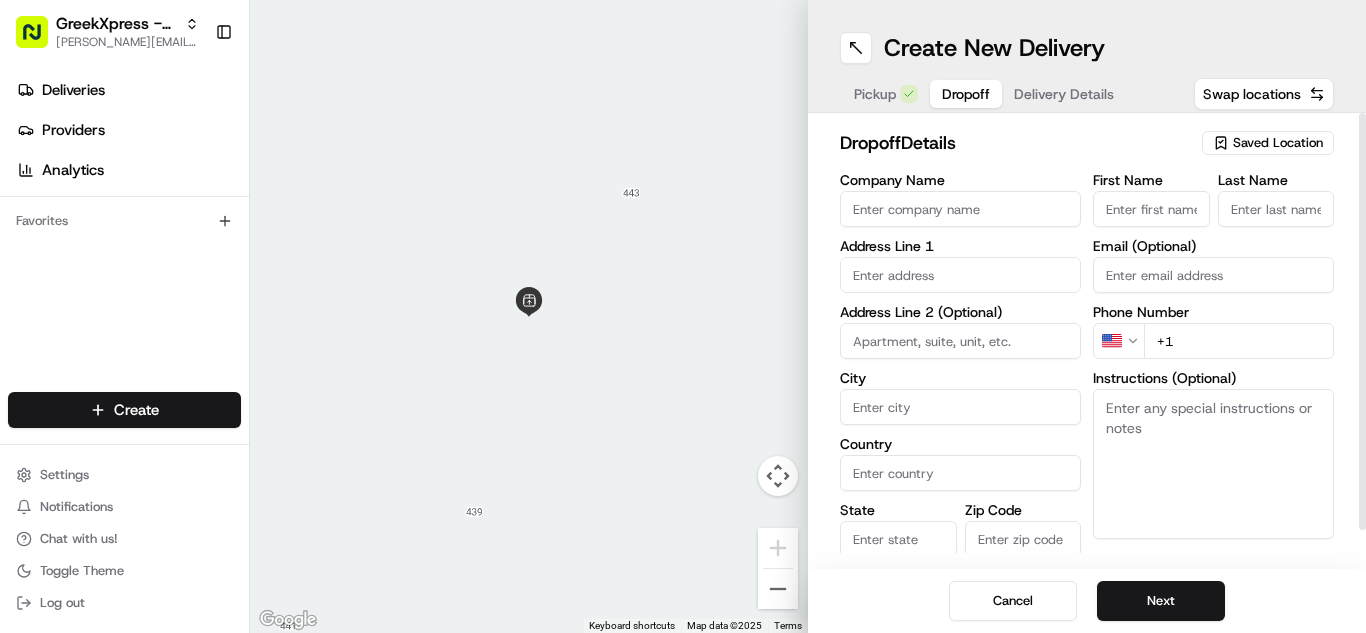 click on "First Name" at bounding box center [1151, 209] 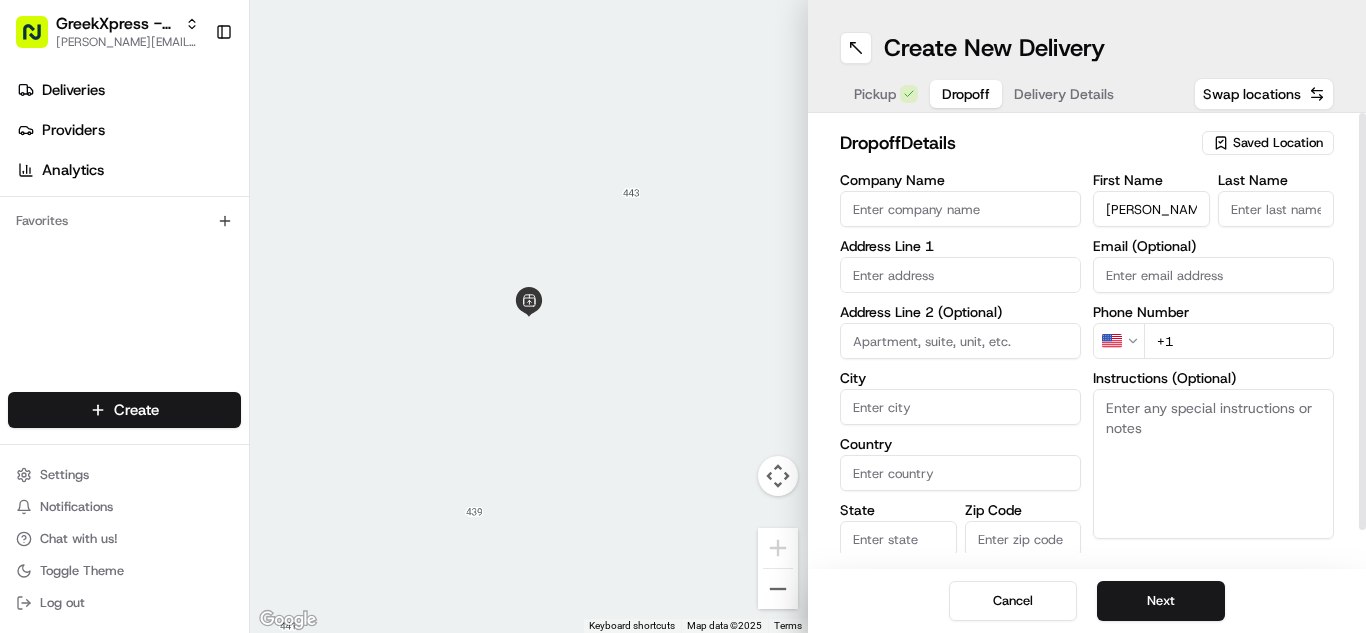 type on "[PERSON_NAME]" 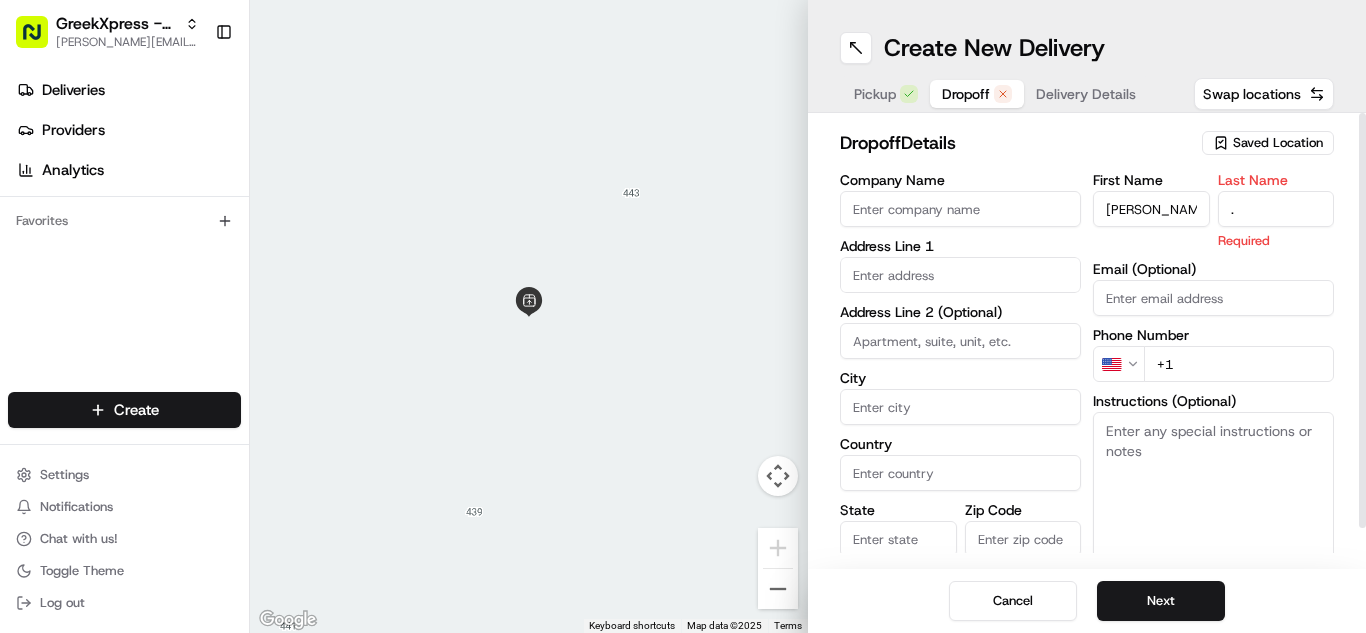 type on "." 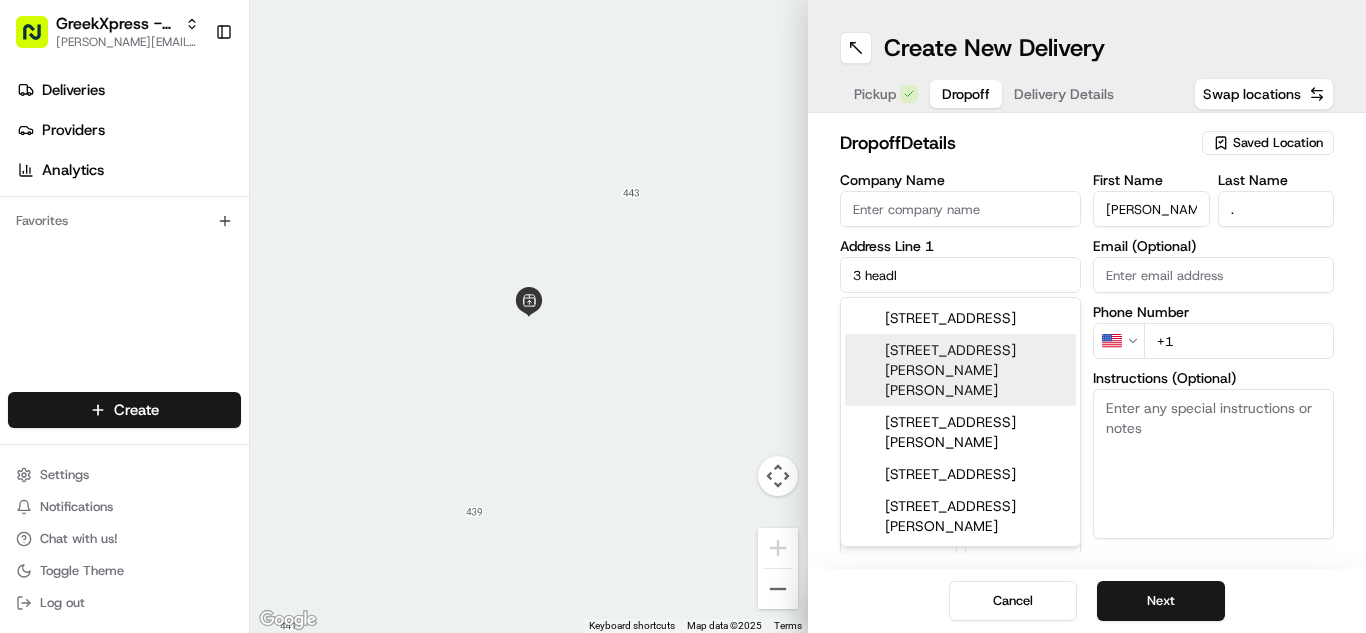 click on "[STREET_ADDRESS][PERSON_NAME][PERSON_NAME]" at bounding box center [960, 370] 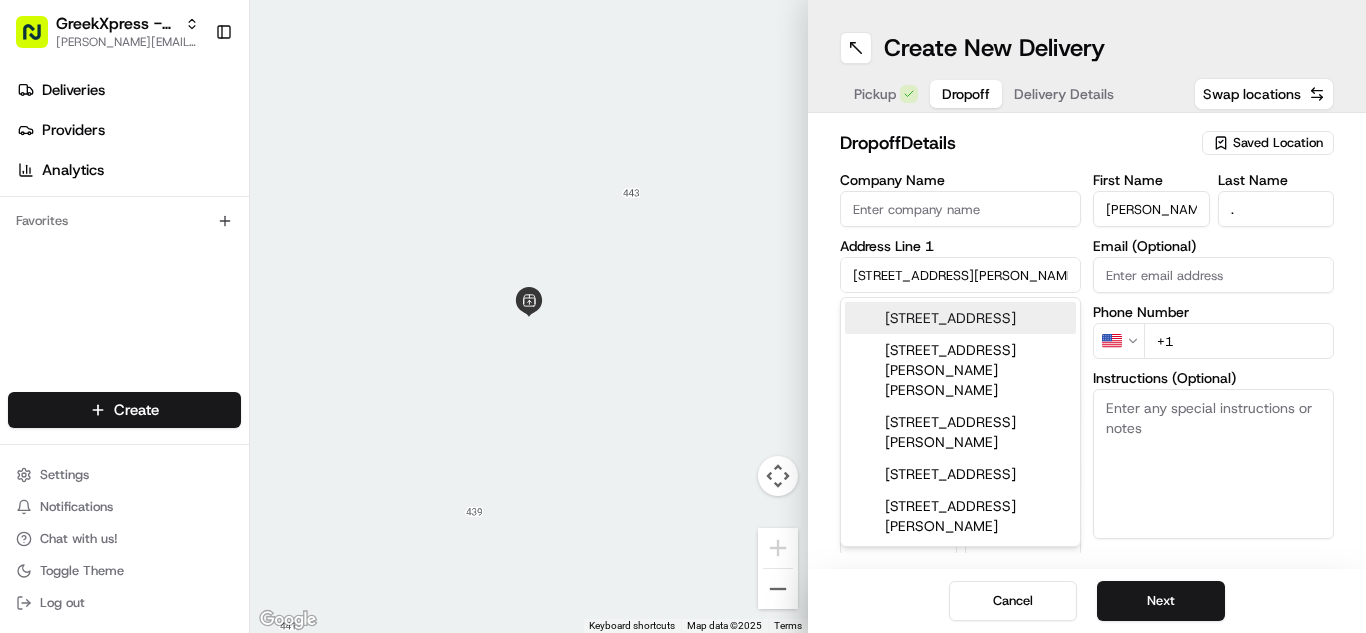type on "[STREET_ADDRESS][PERSON_NAME][PERSON_NAME]" 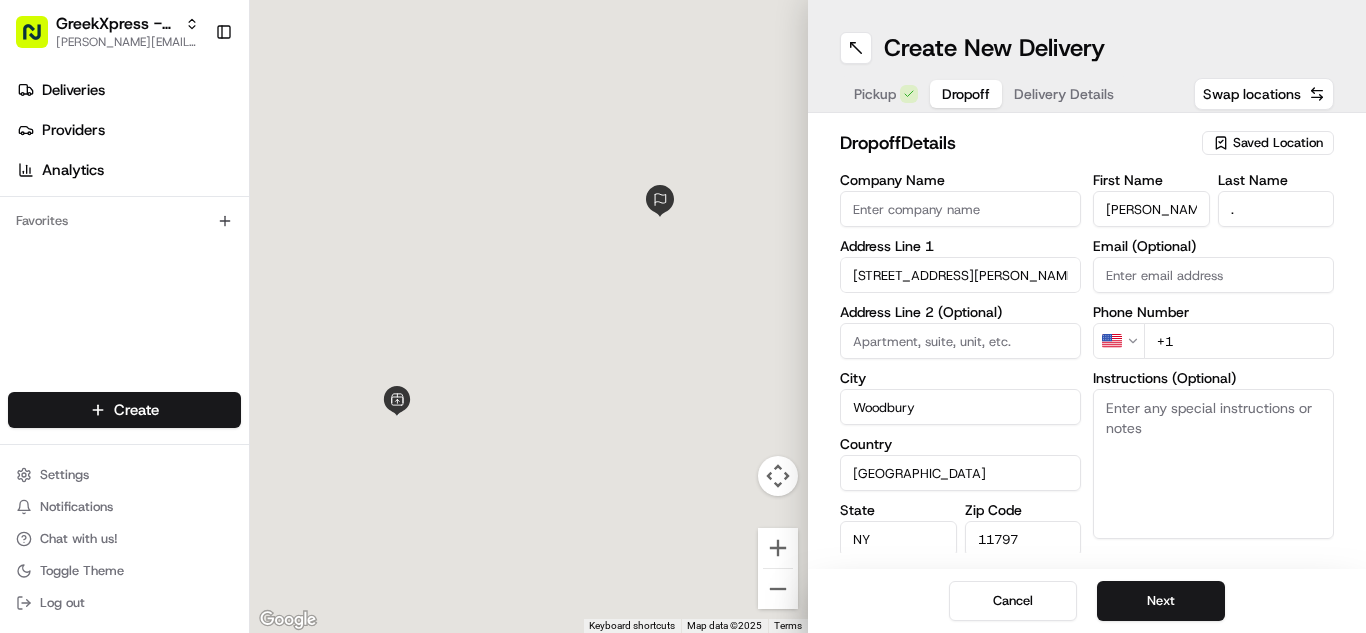 type on "[STREET_ADDRESS][PERSON_NAME]" 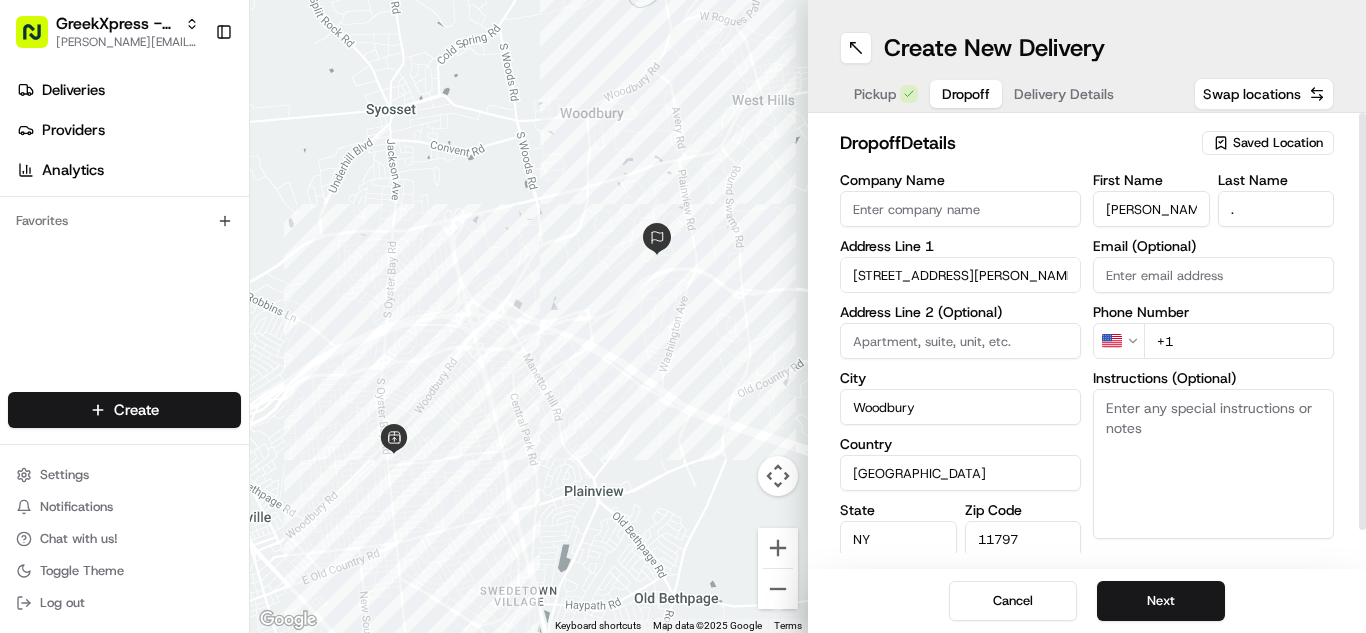 click on "+1" at bounding box center (1239, 341) 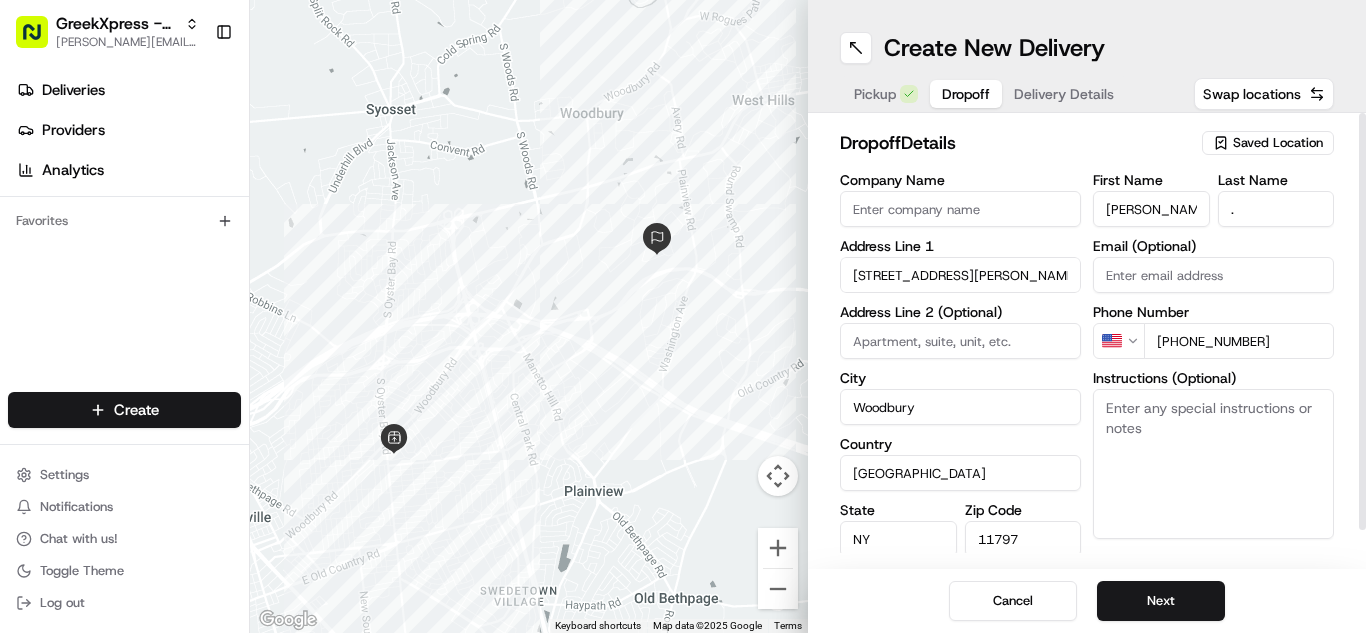 type on "[PHONE_NUMBER]" 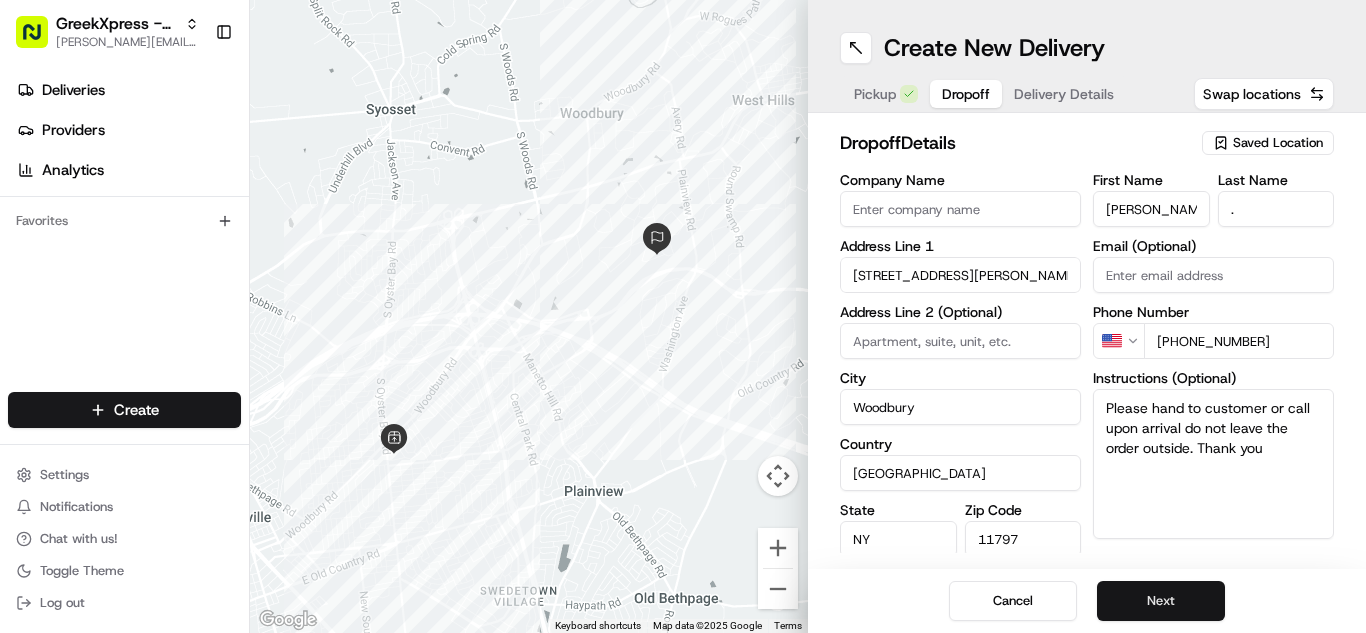 click on "Next" at bounding box center [1161, 601] 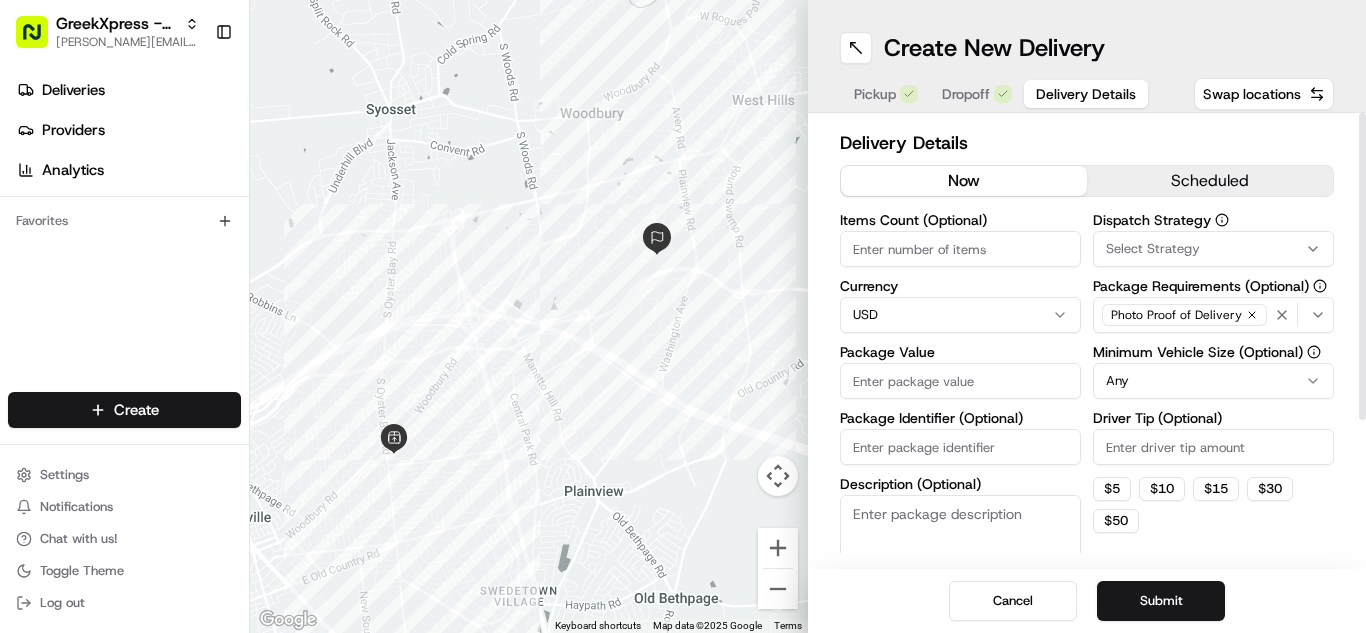 click on "Package Value" at bounding box center (960, 381) 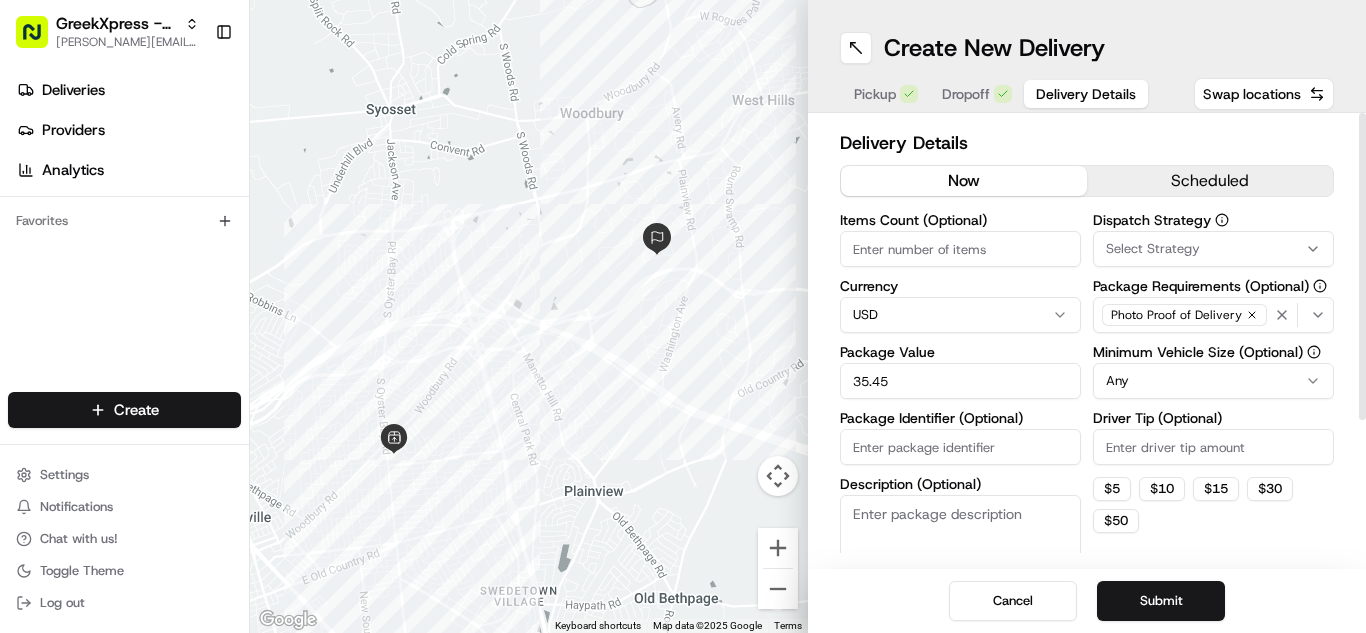 type on "35.45" 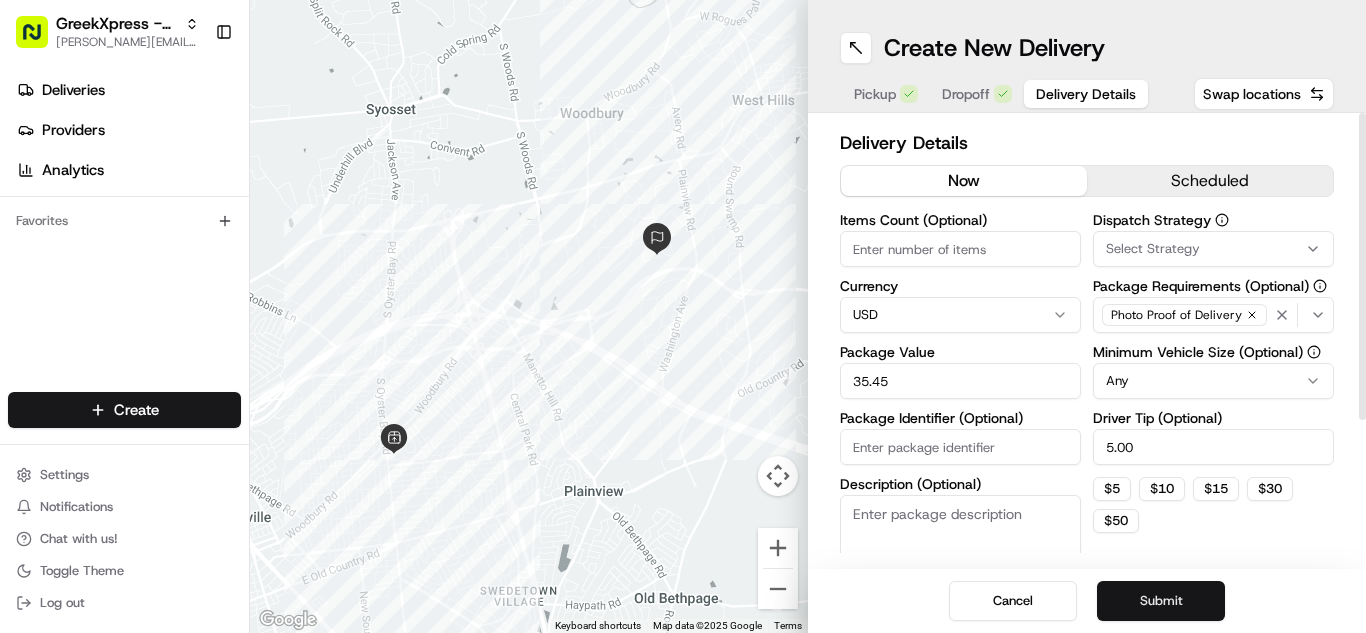 type on "5.00" 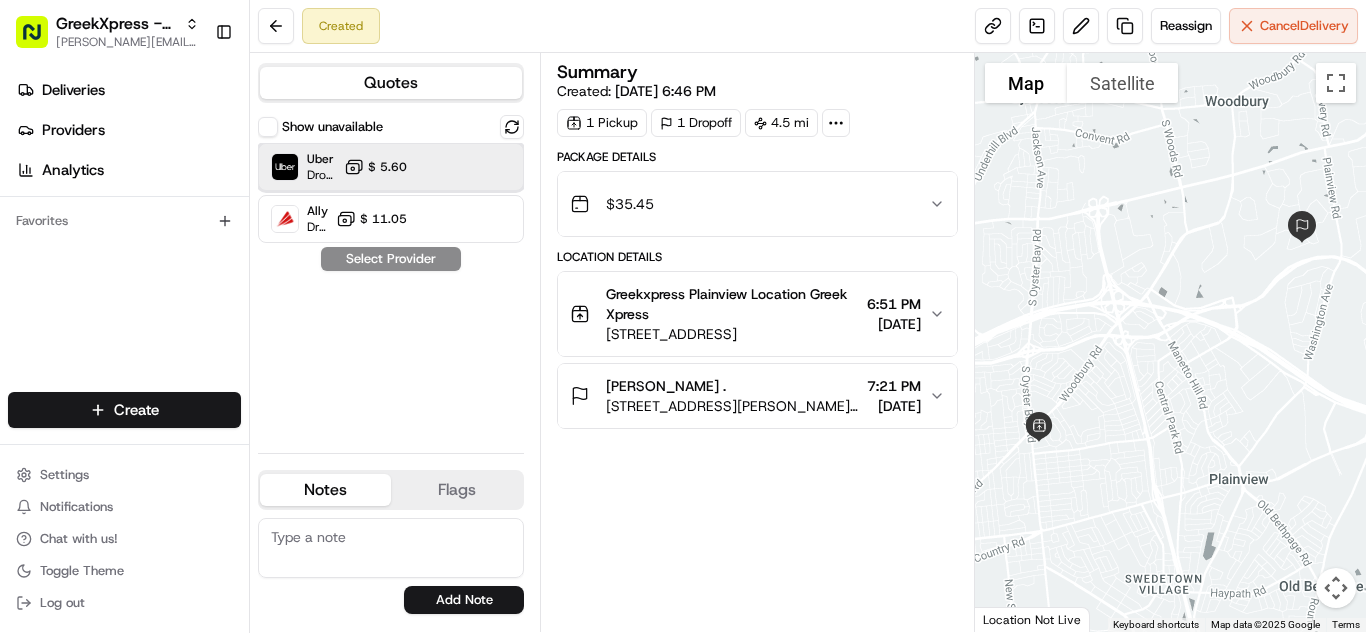 click on "Uber Dropoff ETA   25 minutes $   5.60" at bounding box center (391, 167) 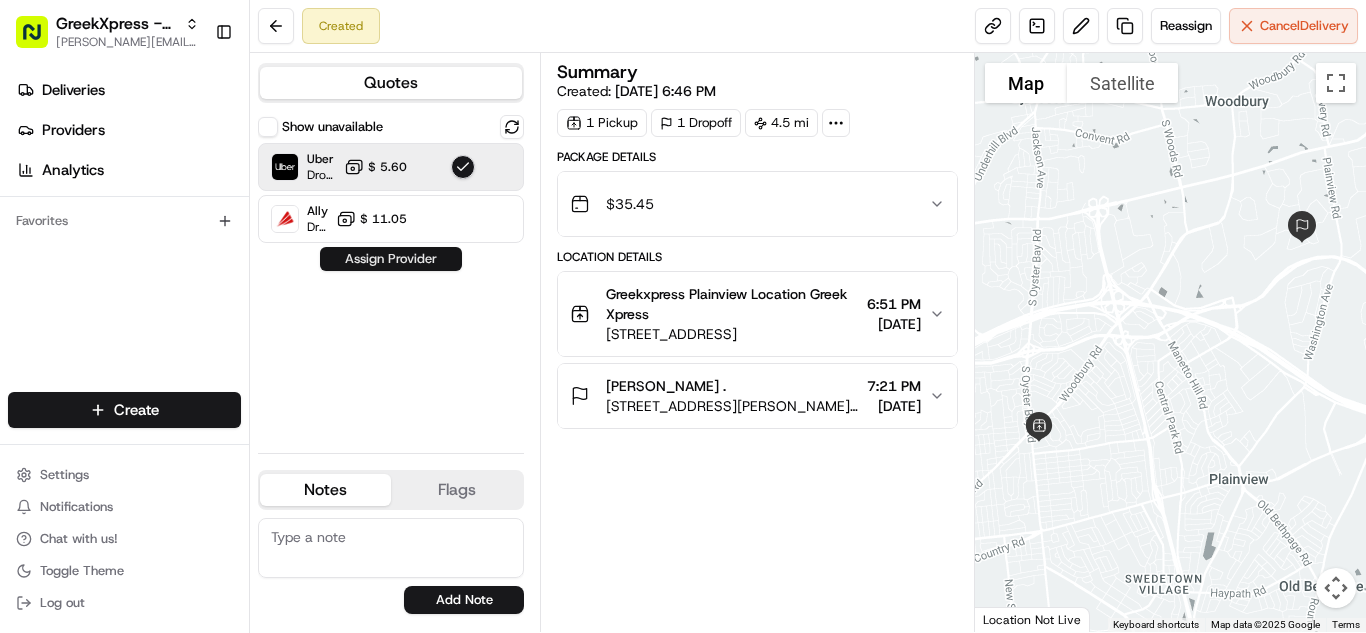 click on "Assign Provider" at bounding box center [391, 259] 